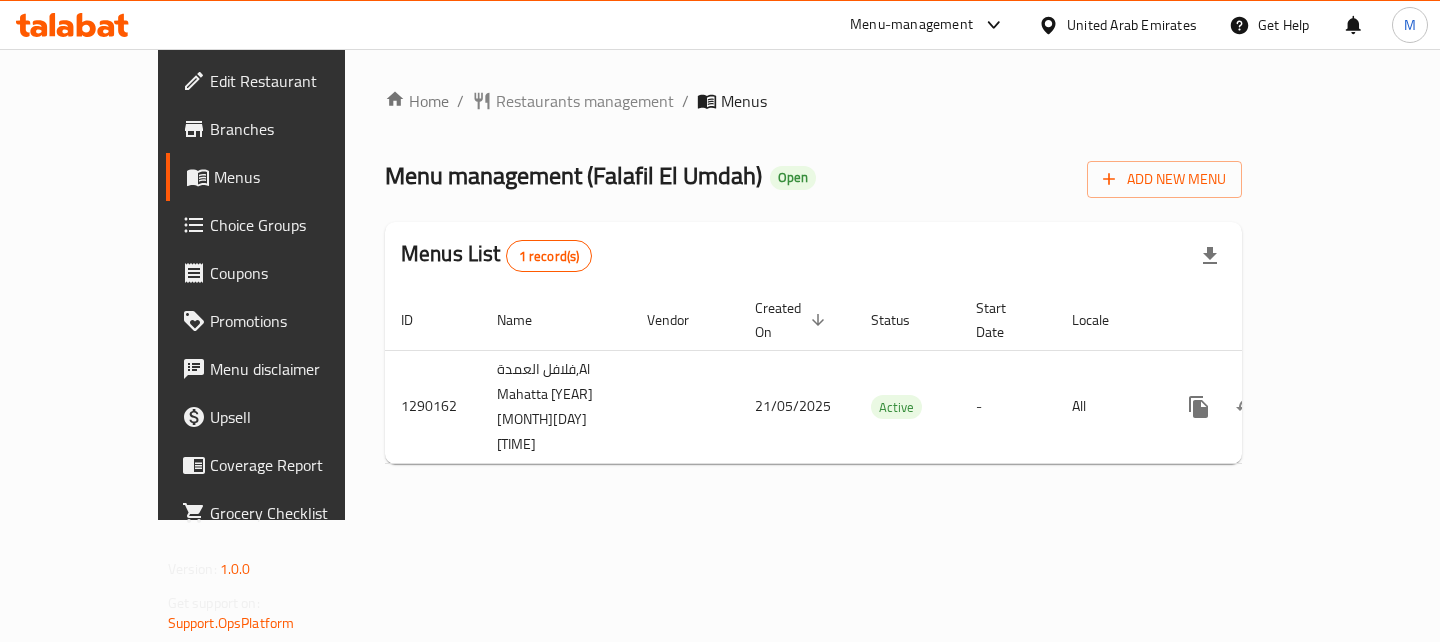 scroll, scrollTop: 0, scrollLeft: 0, axis: both 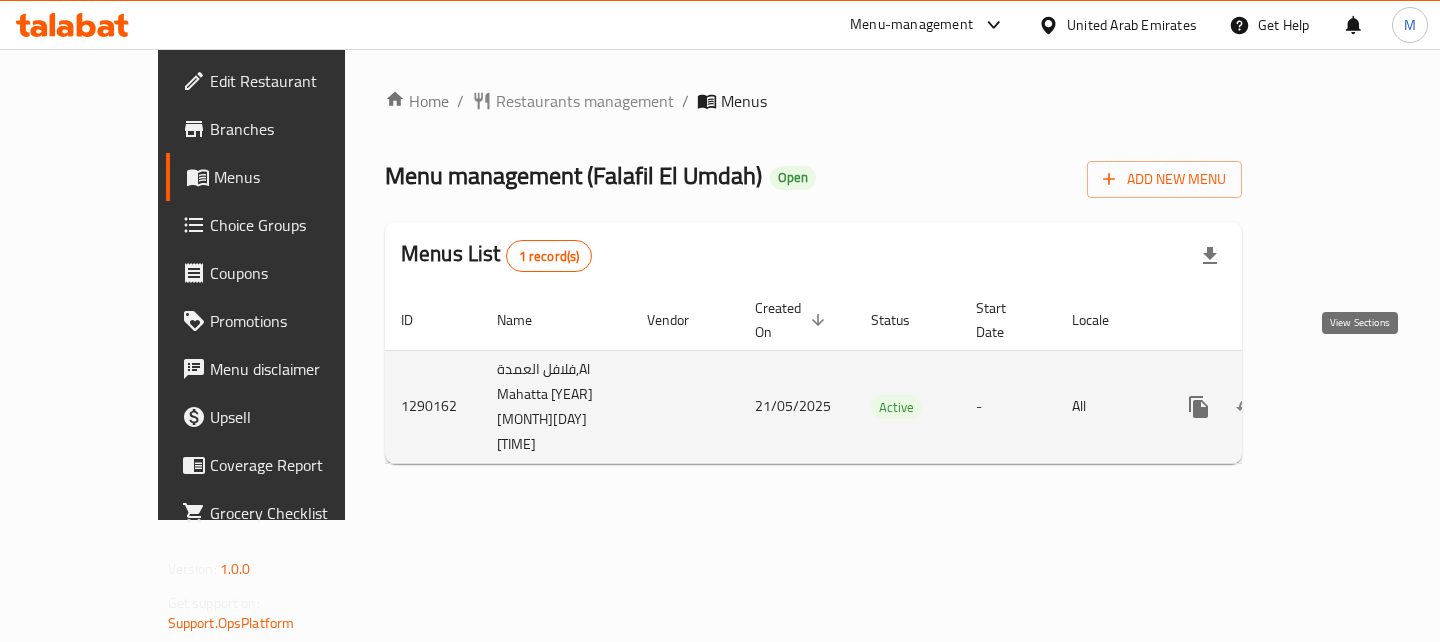 click 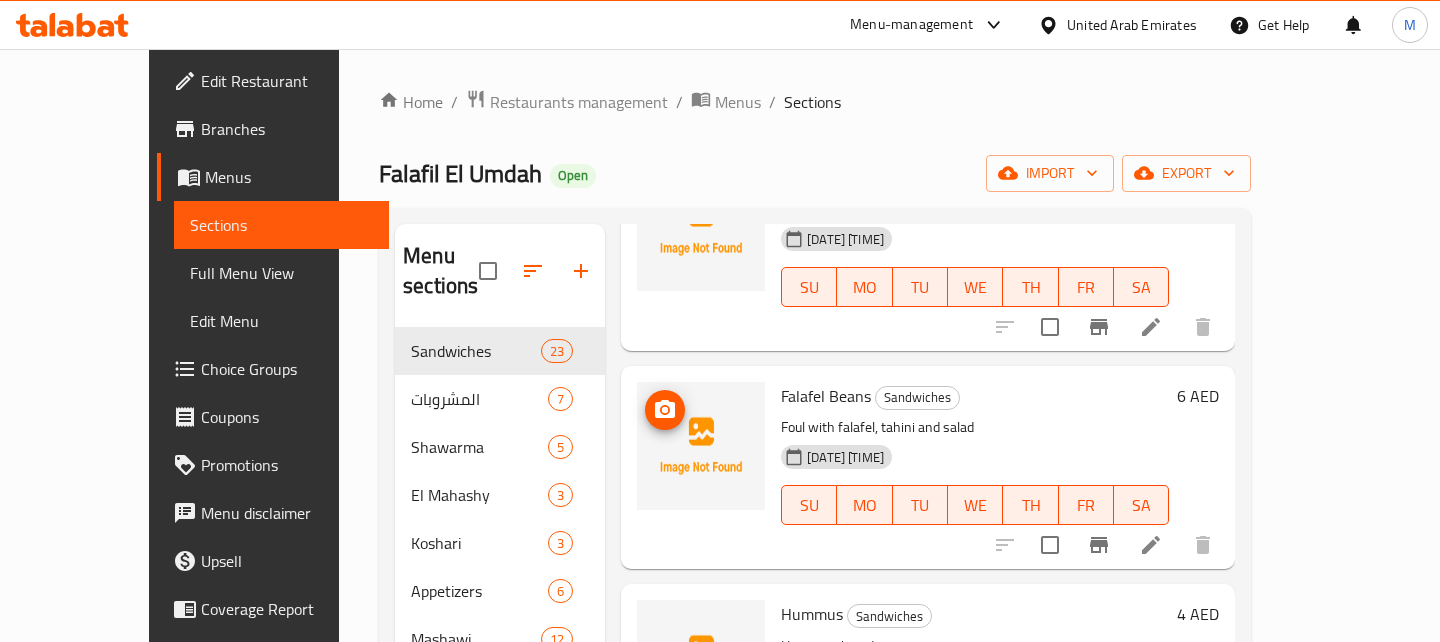 scroll, scrollTop: 441, scrollLeft: 0, axis: vertical 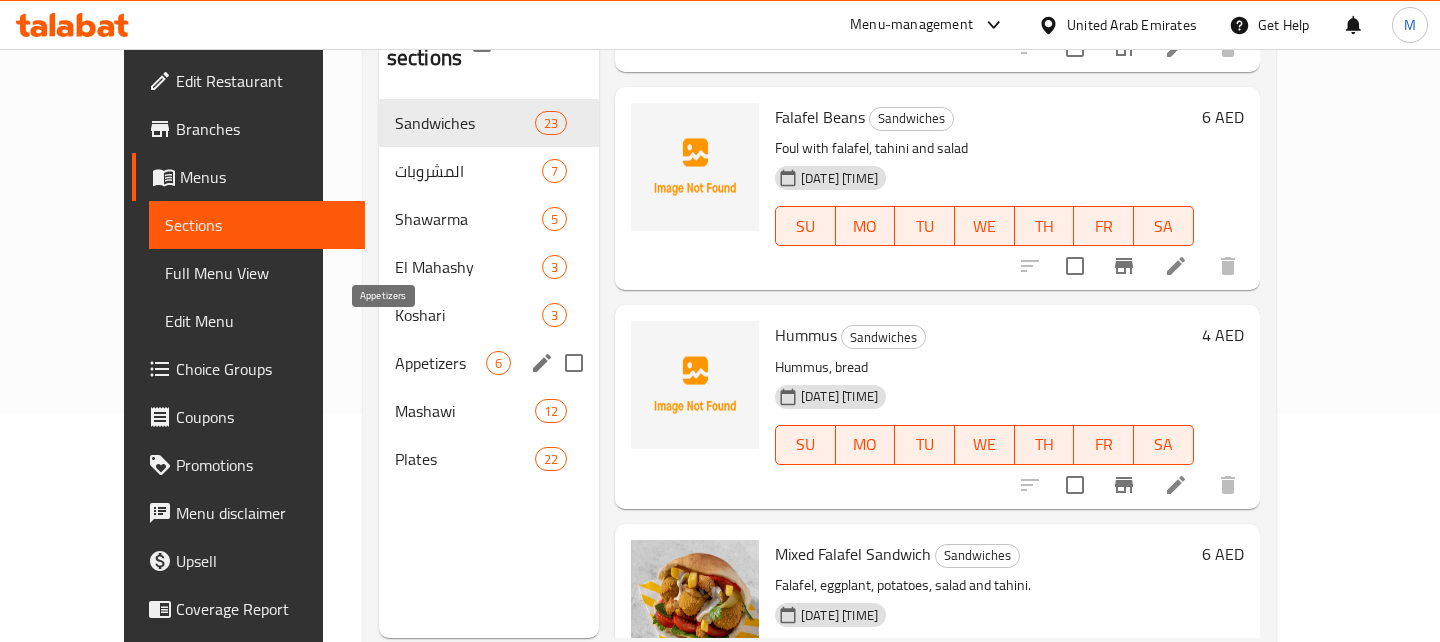 click on "Appetizers" at bounding box center (440, 363) 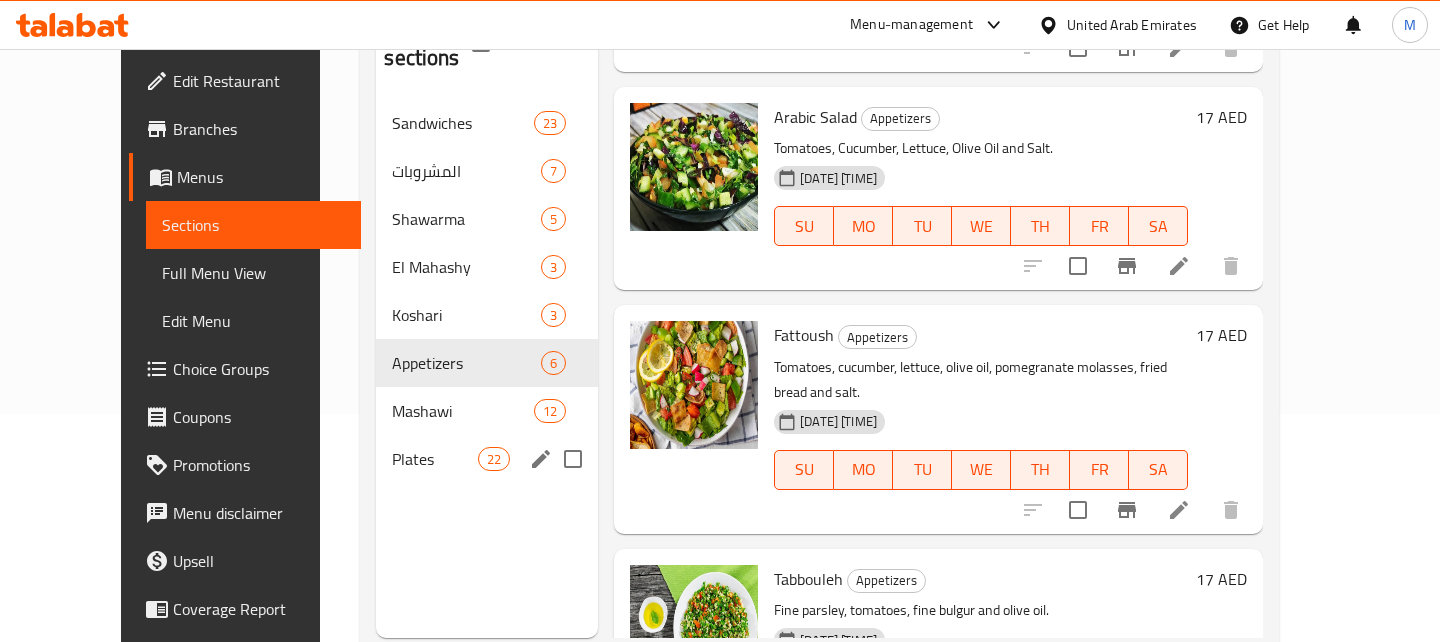 click on "Plates" at bounding box center (434, 459) 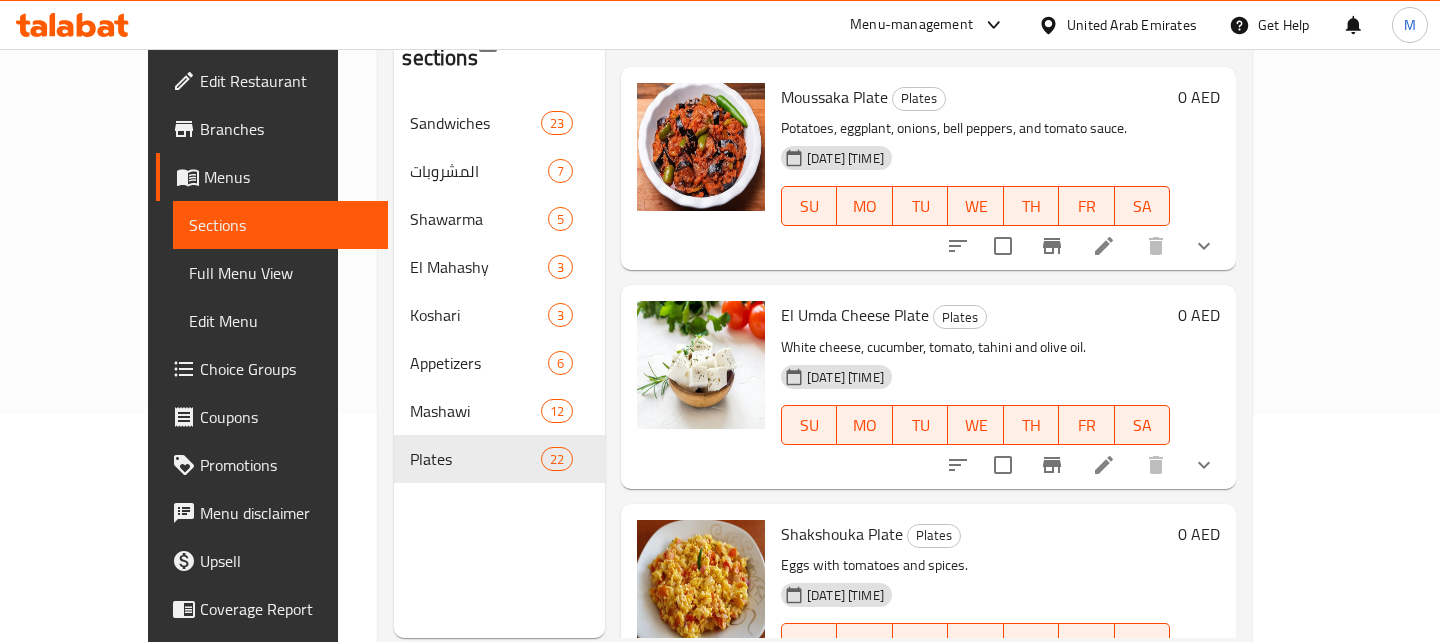 scroll, scrollTop: 0, scrollLeft: 0, axis: both 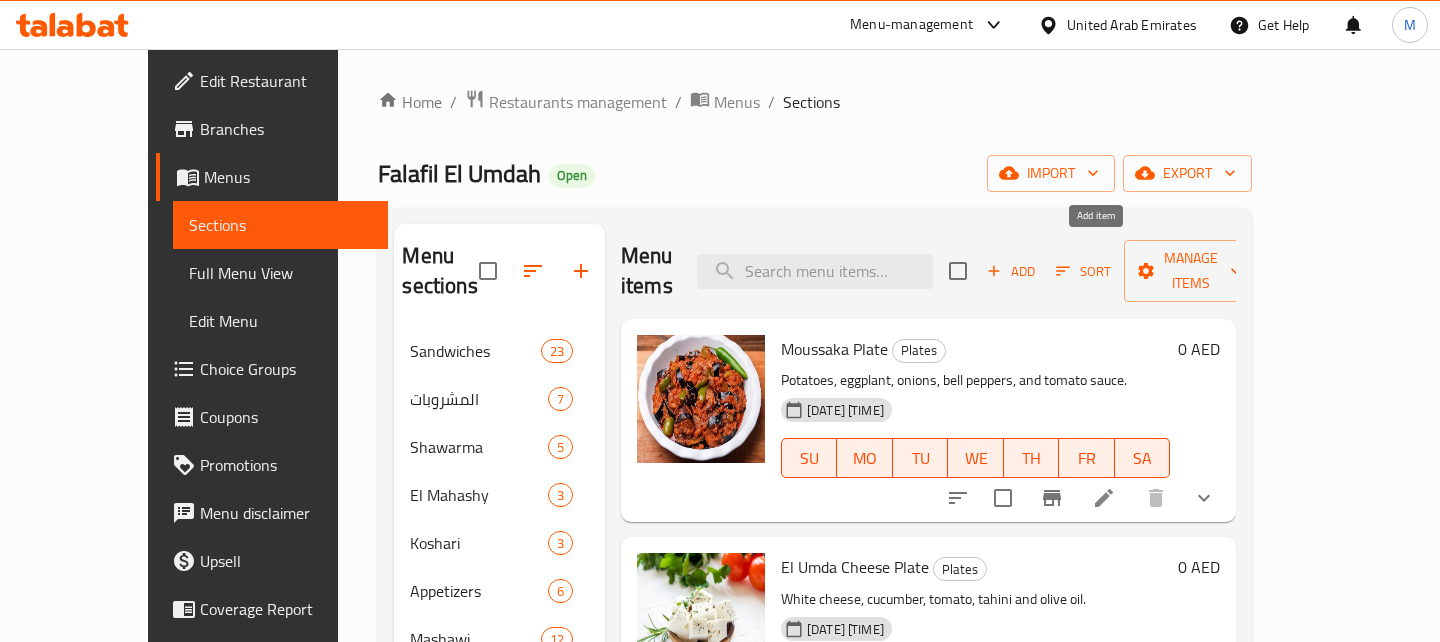 click on "Add" at bounding box center (1011, 271) 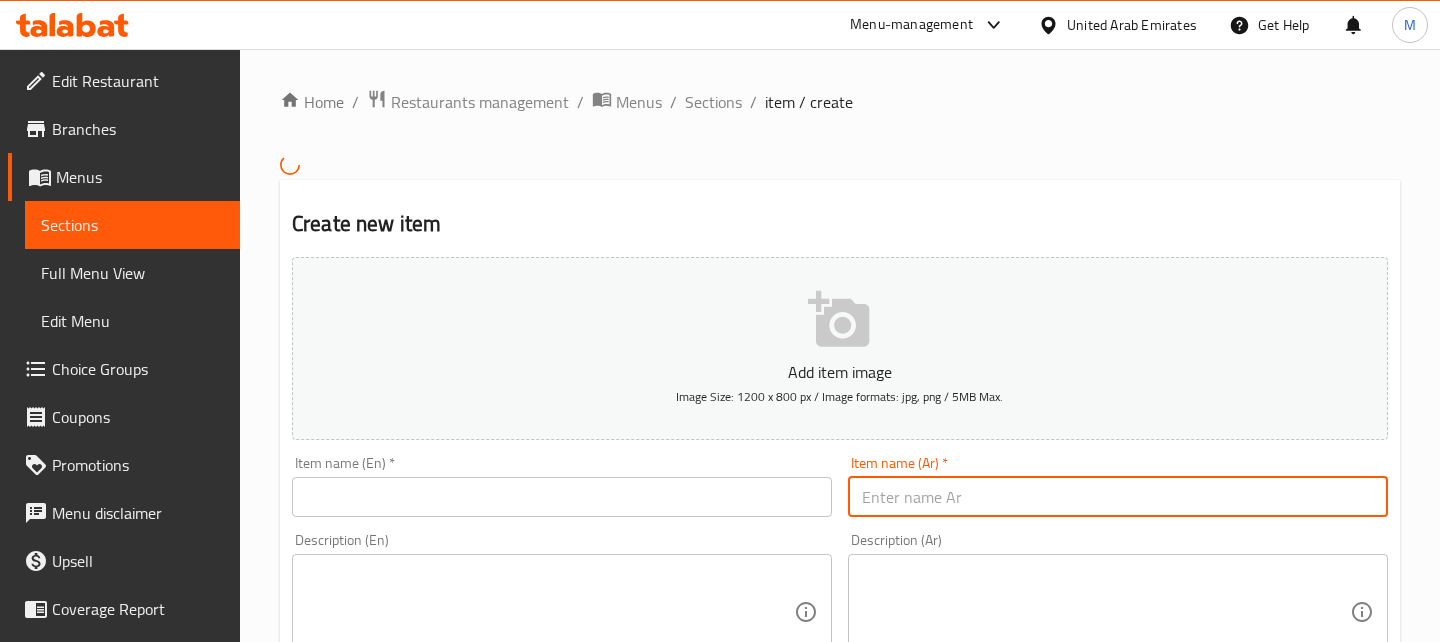 click at bounding box center (1118, 497) 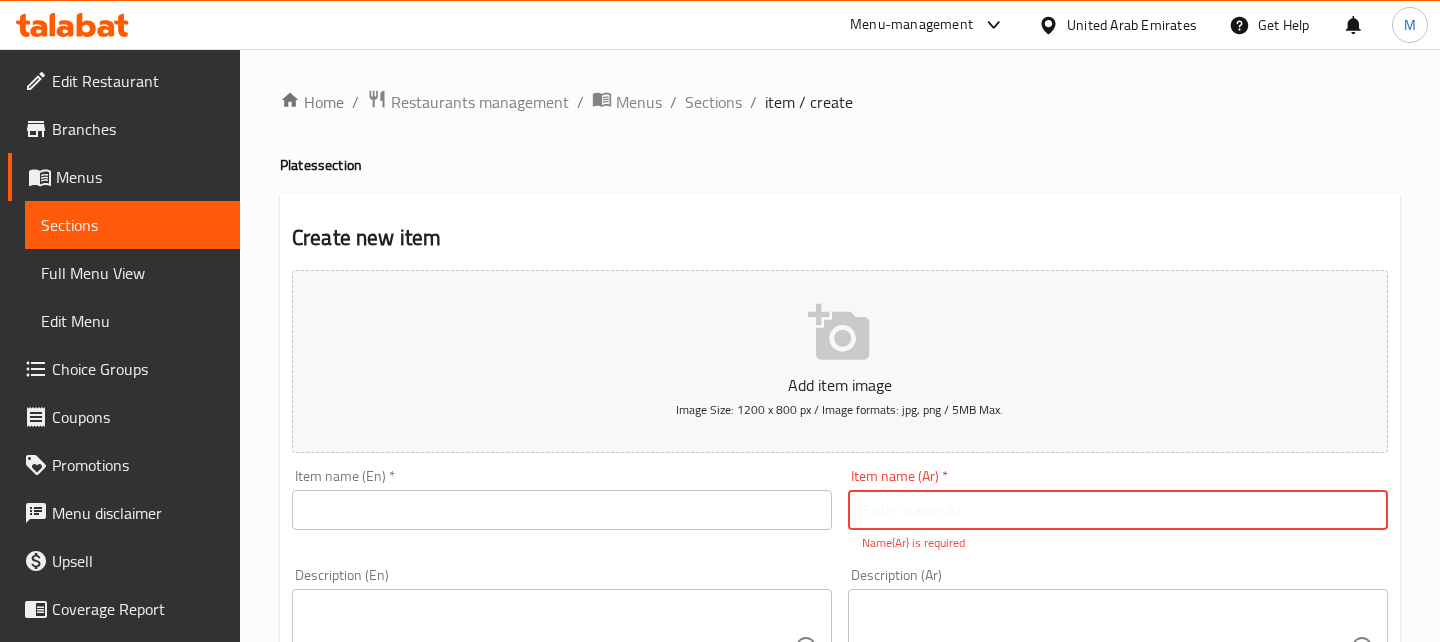 paste on "فول بالطحينه على الطريقة المصريه" 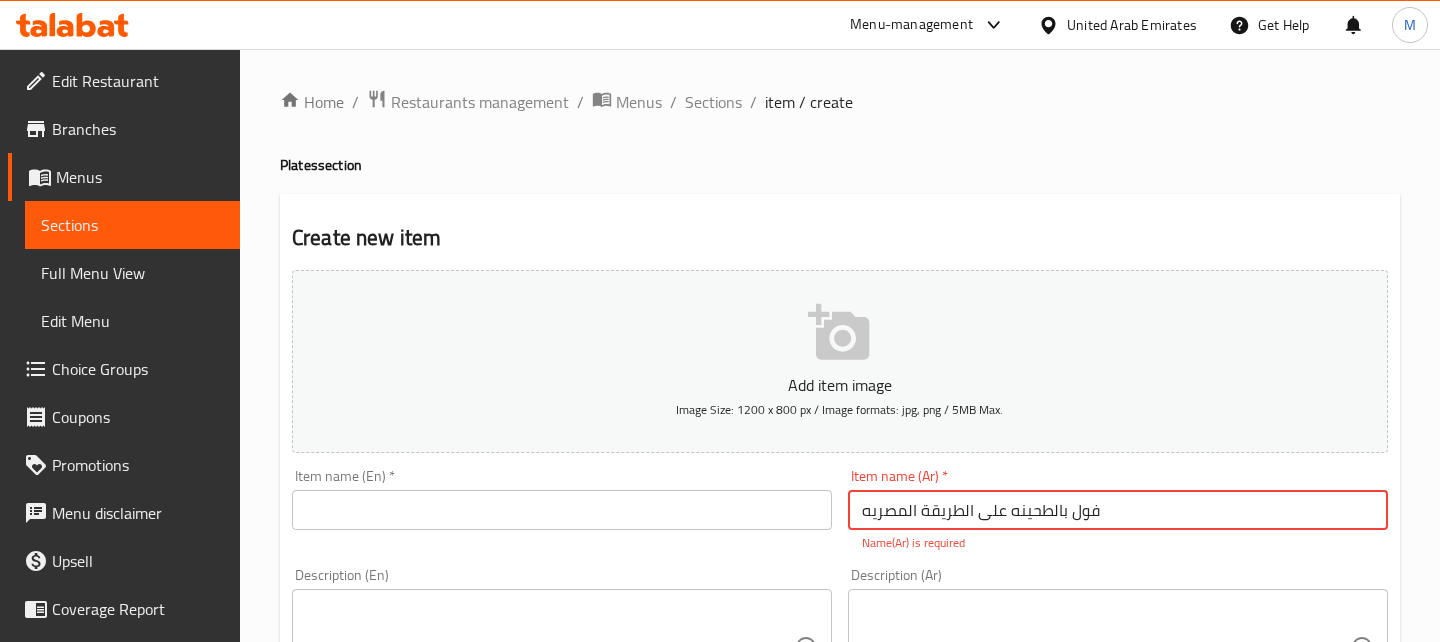 type on "فول بالطحينه على الطريقة المصريه" 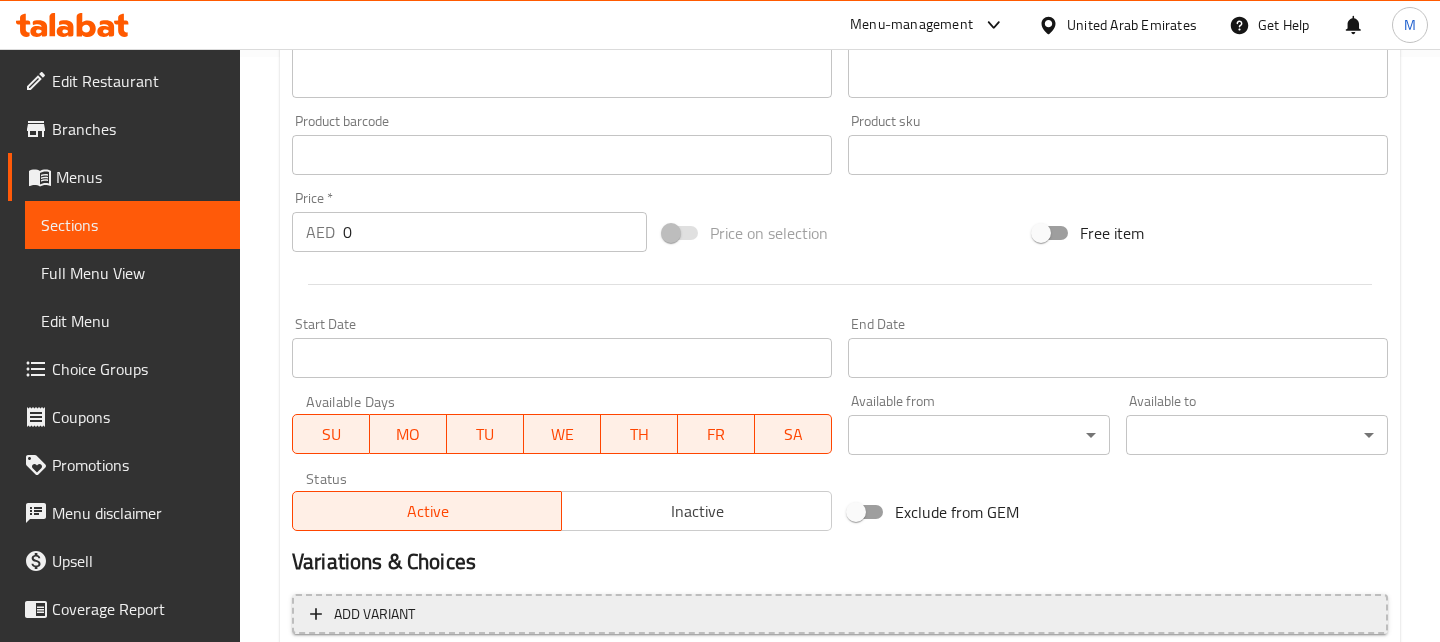 scroll, scrollTop: 583, scrollLeft: 0, axis: vertical 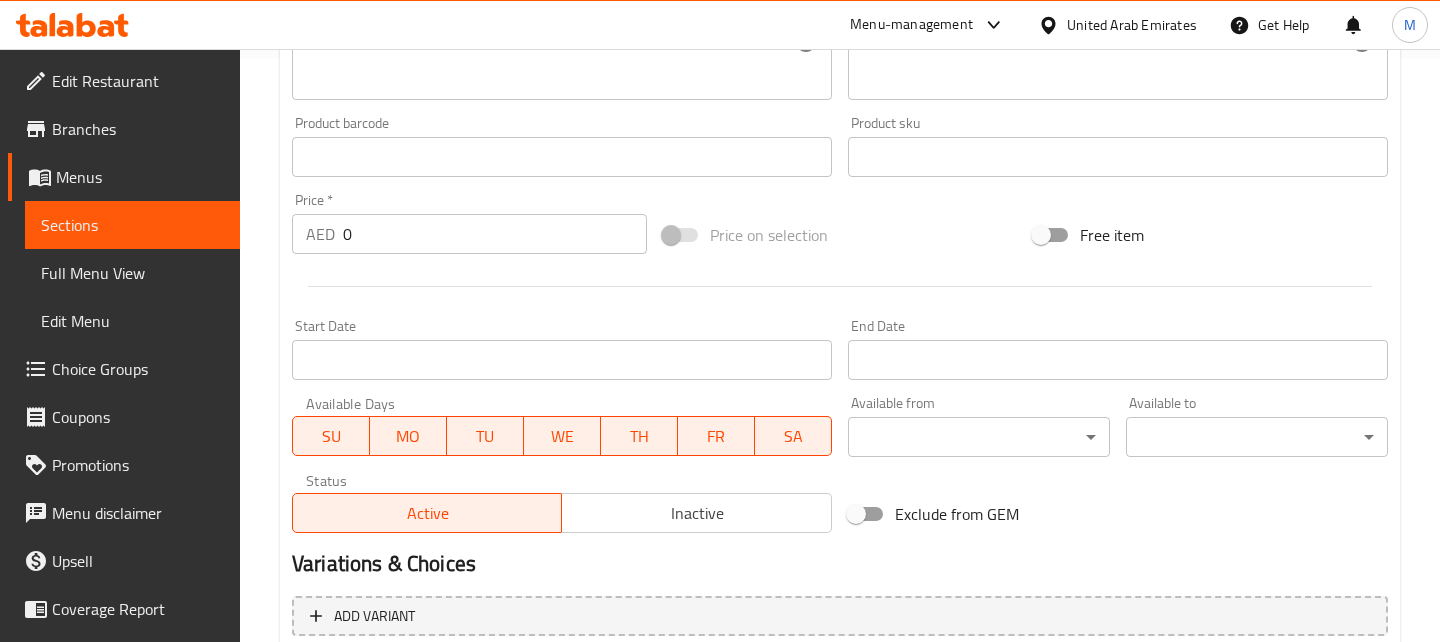 type on "foul in the Egyptian Way" 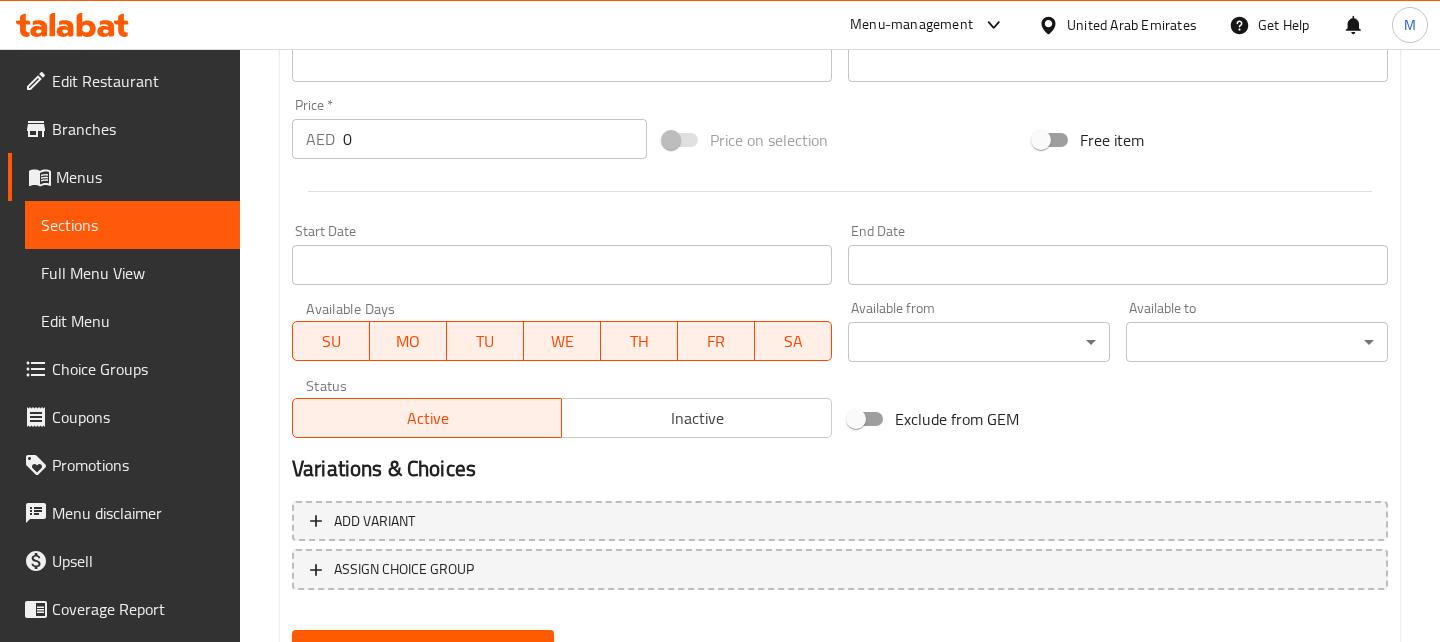scroll, scrollTop: 689, scrollLeft: 0, axis: vertical 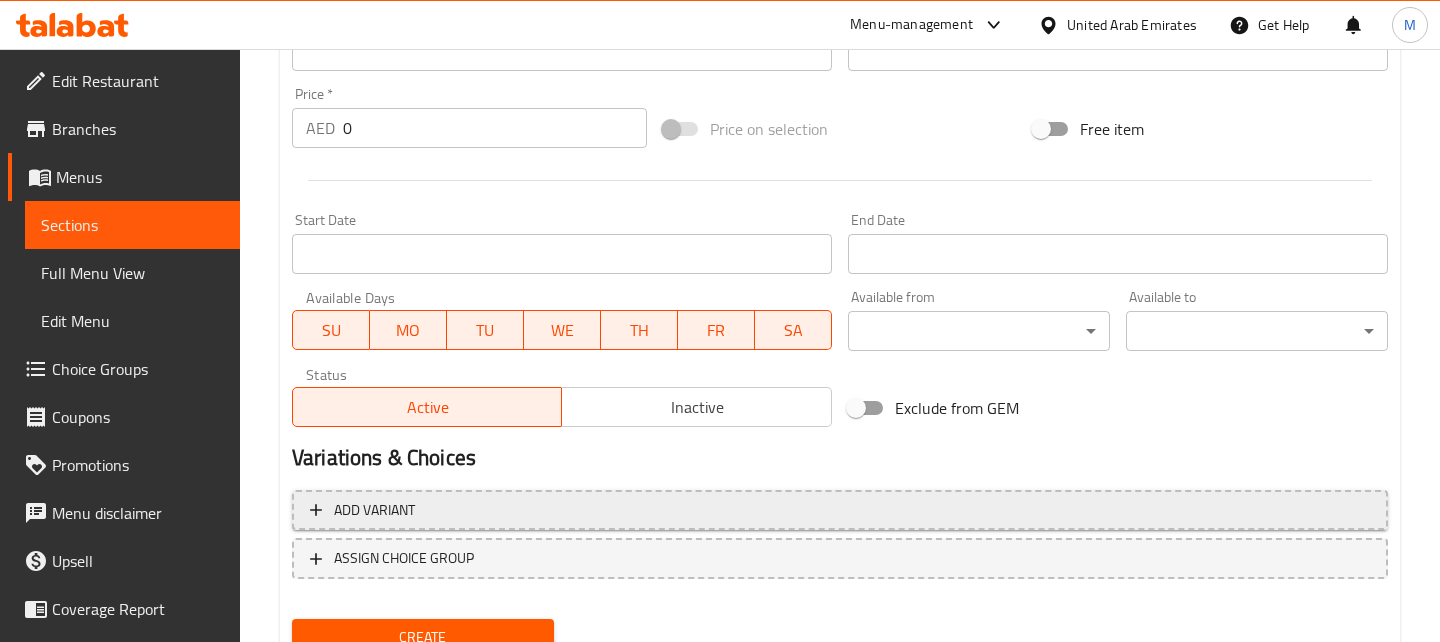 click on "Add variant" at bounding box center [840, 510] 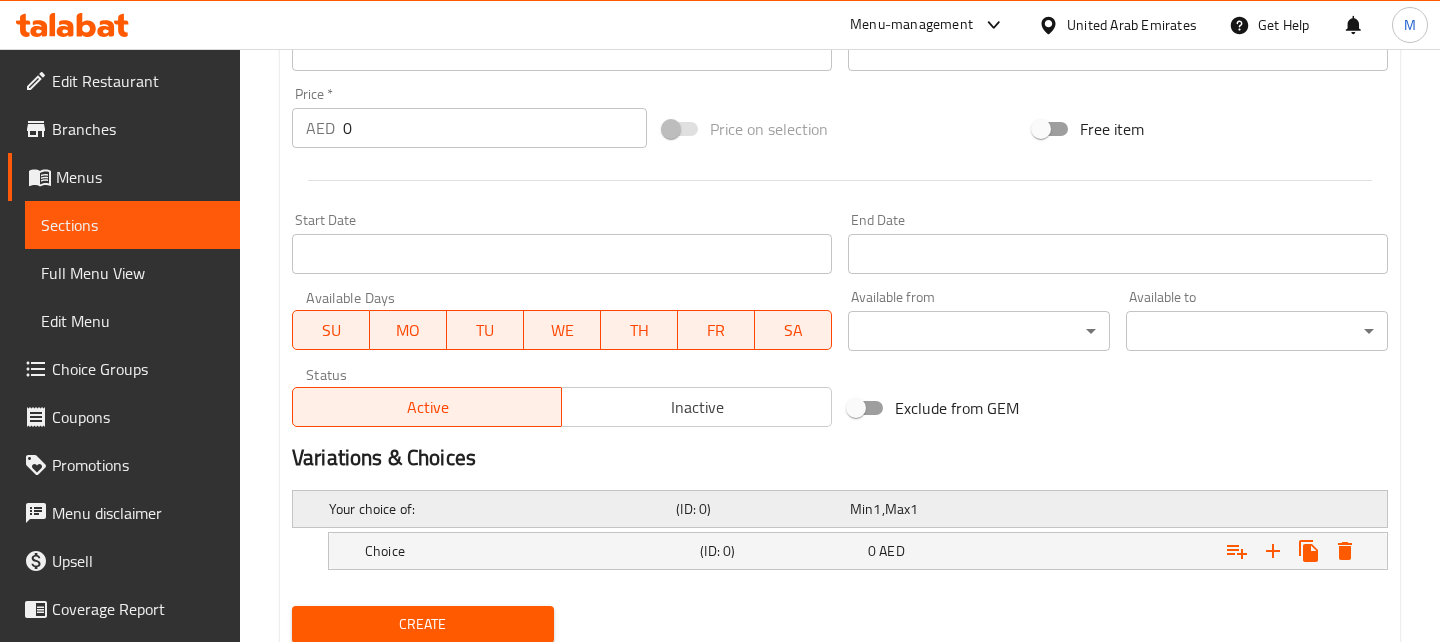 click on "(ID: 0)" at bounding box center [759, 509] 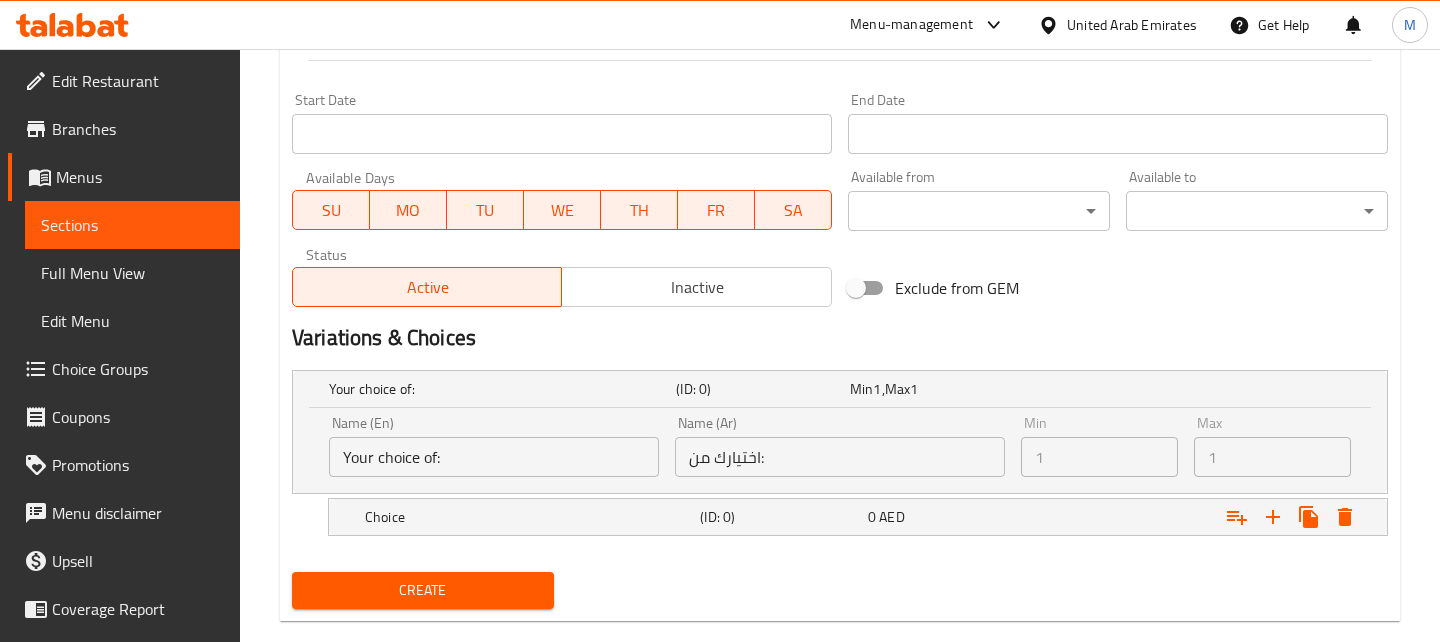 scroll, scrollTop: 843, scrollLeft: 0, axis: vertical 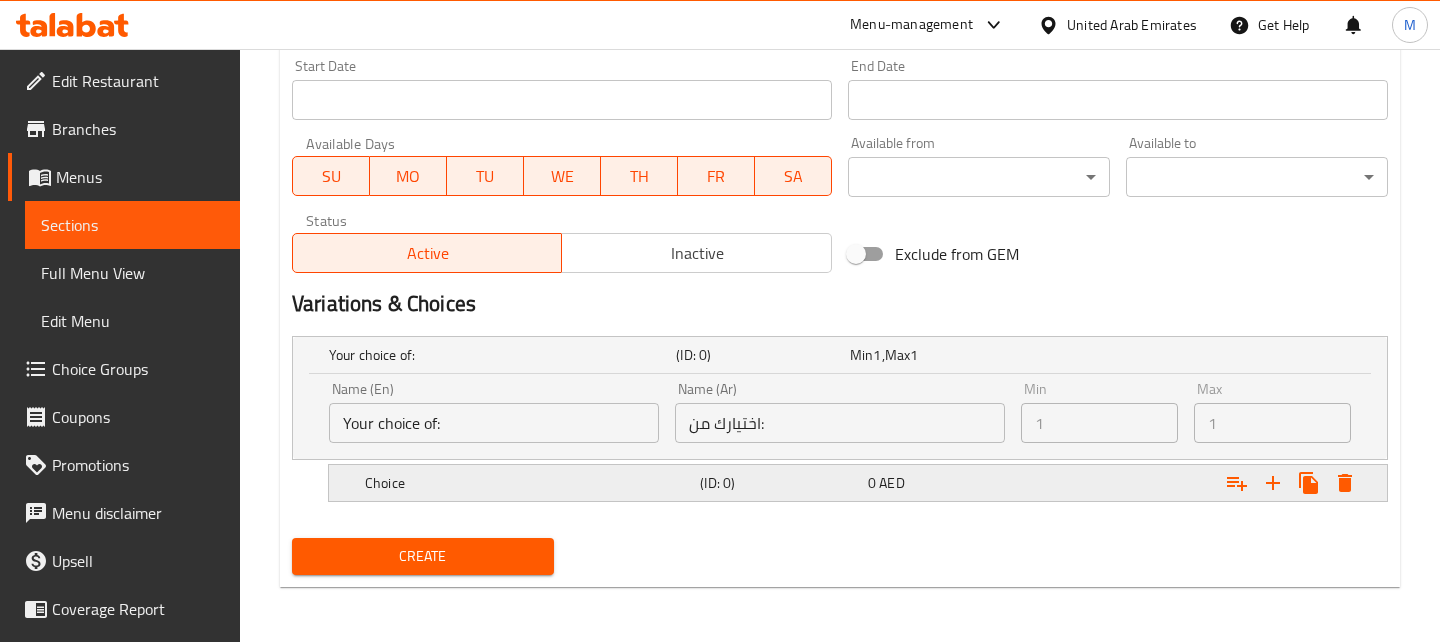 click on "Choice" at bounding box center [498, 355] 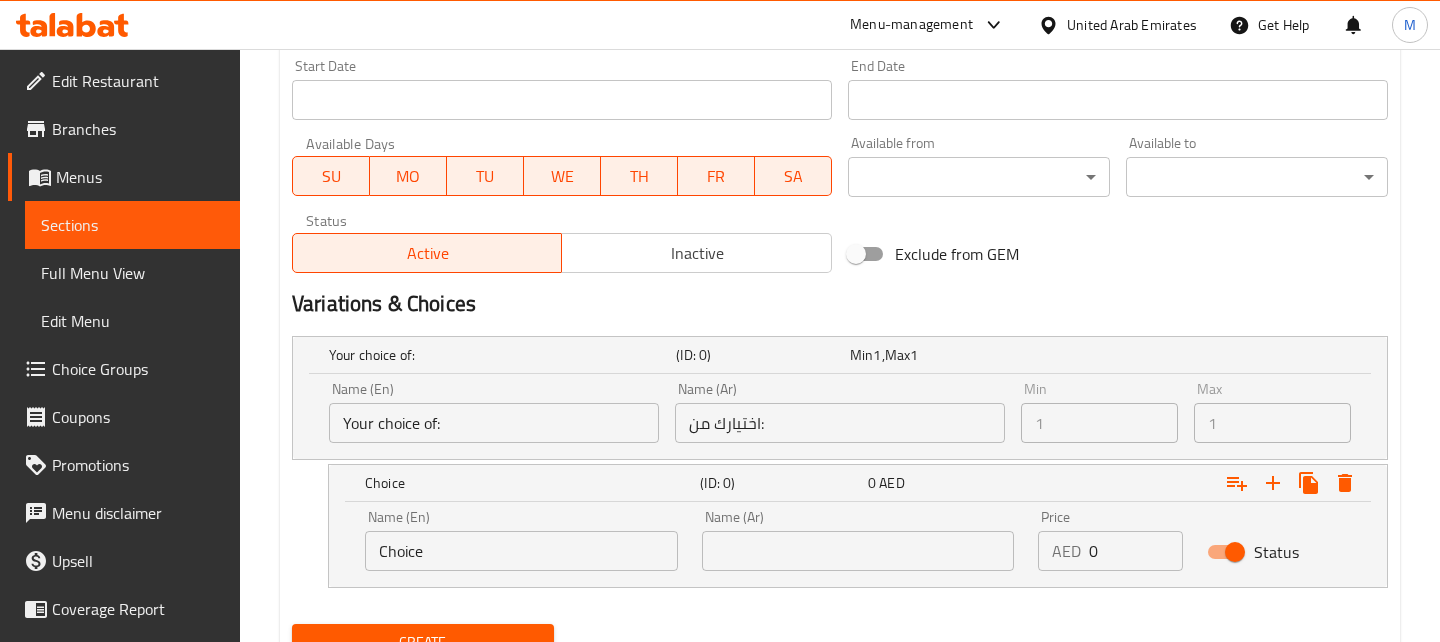 click on "Choice" at bounding box center (521, 551) 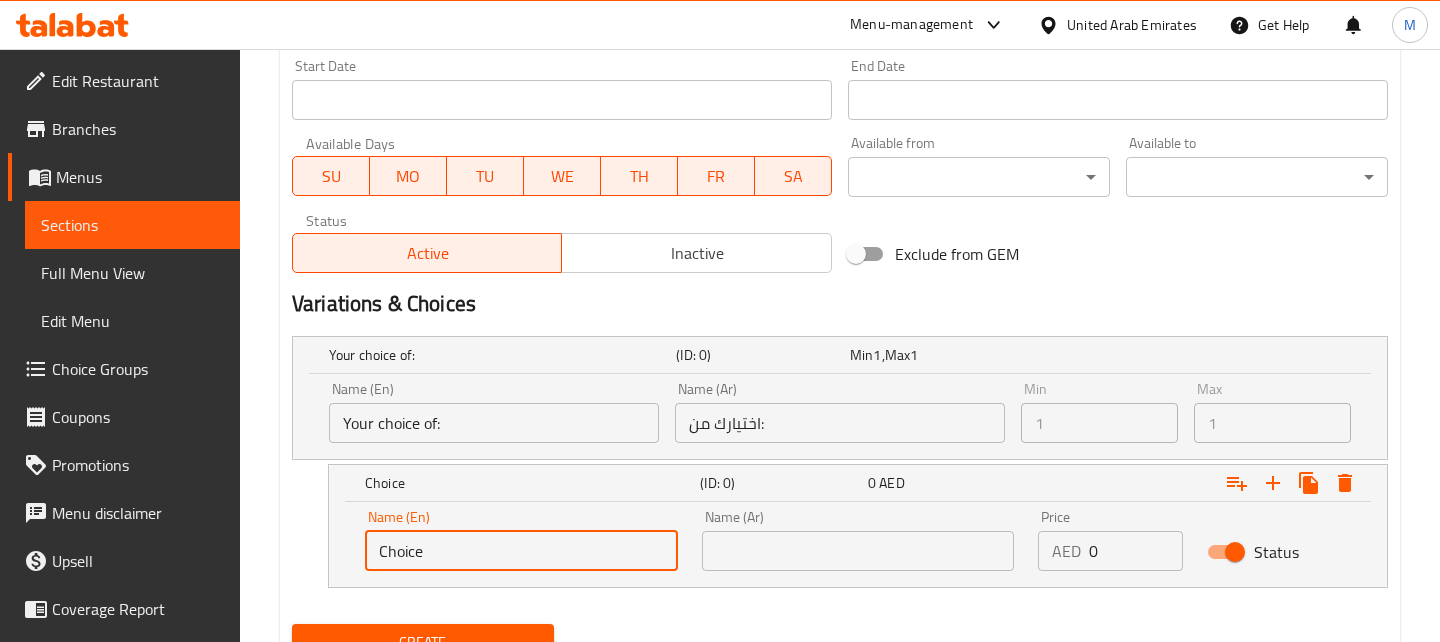 click on "Choice" at bounding box center (521, 551) 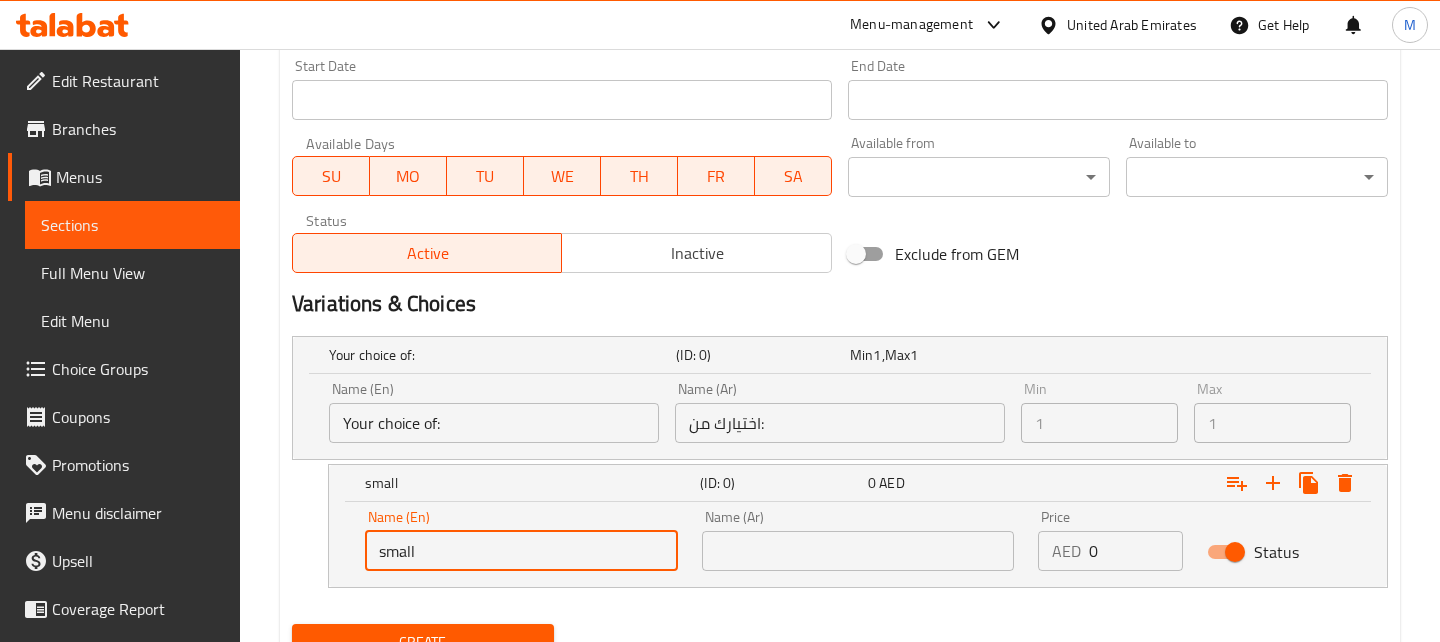 type on "small" 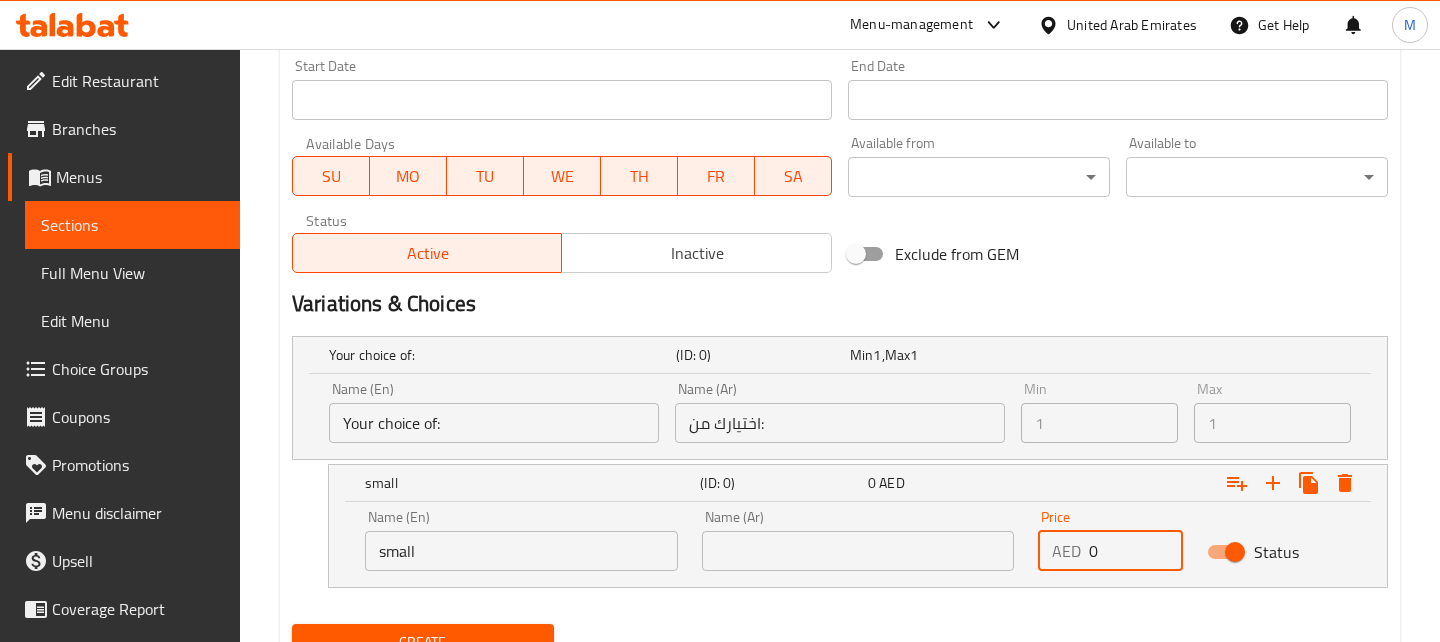 click on "0" at bounding box center [1135, 551] 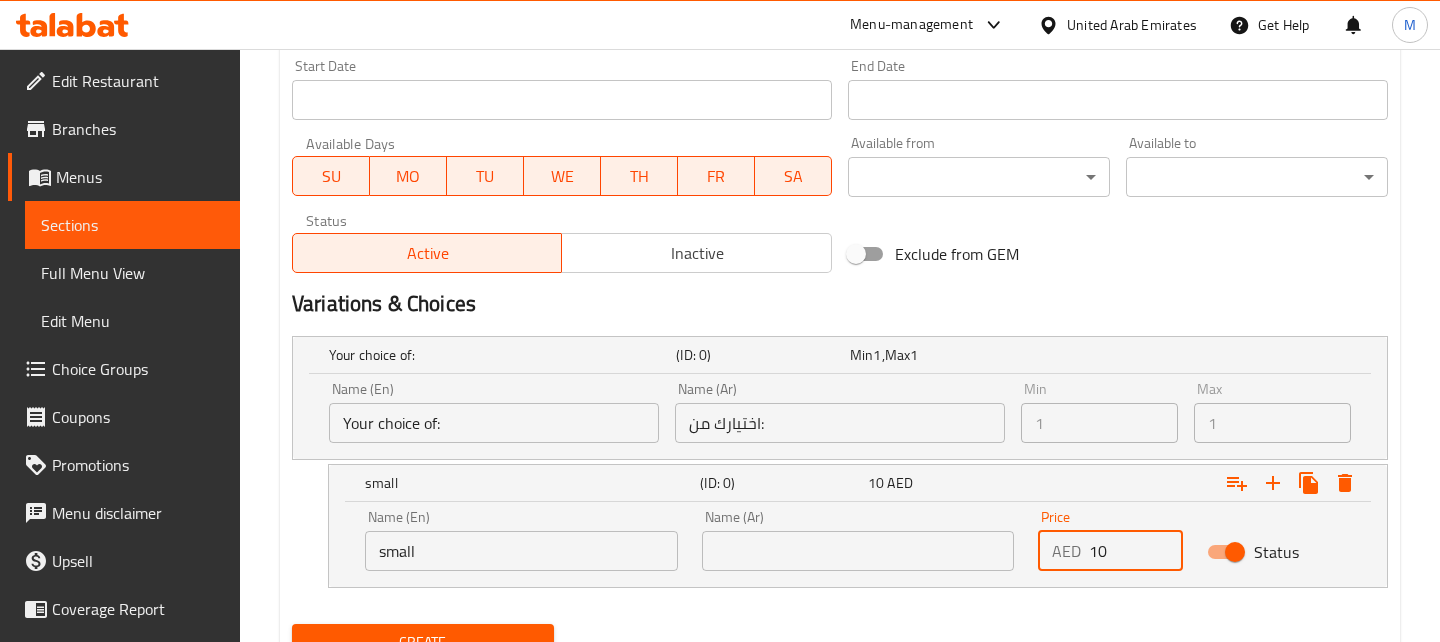 type on "10" 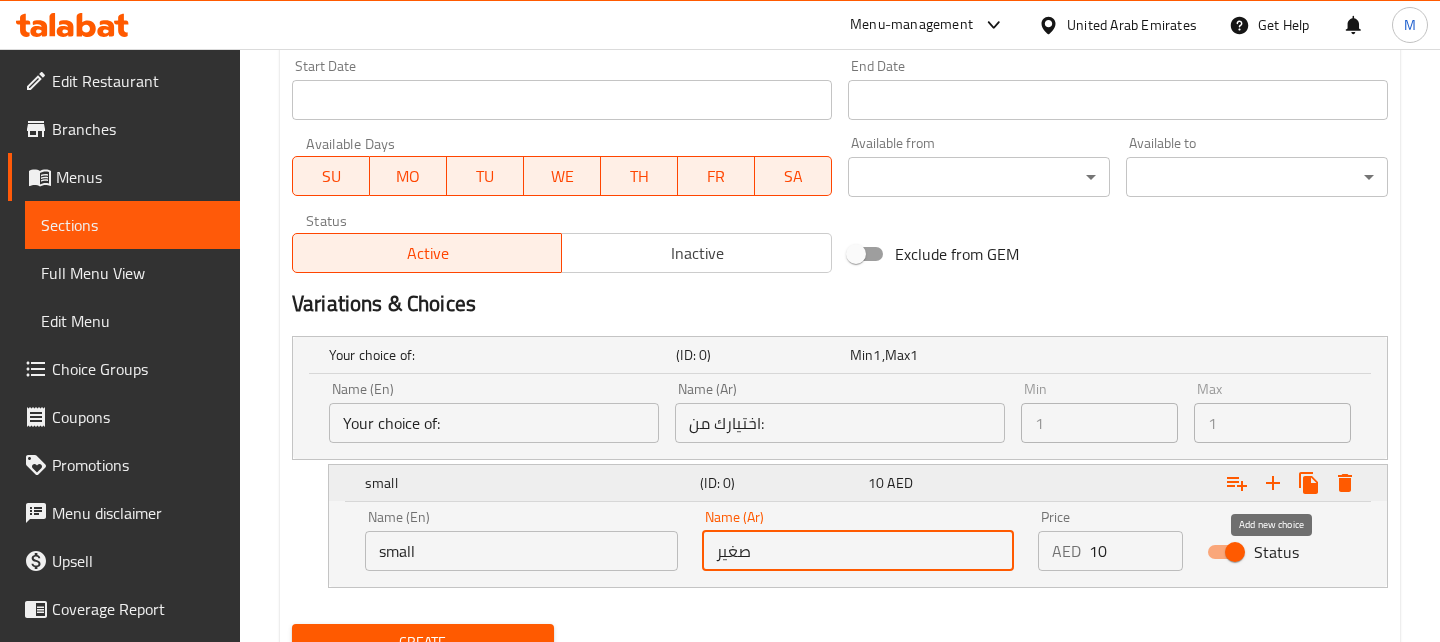 type on "صغير" 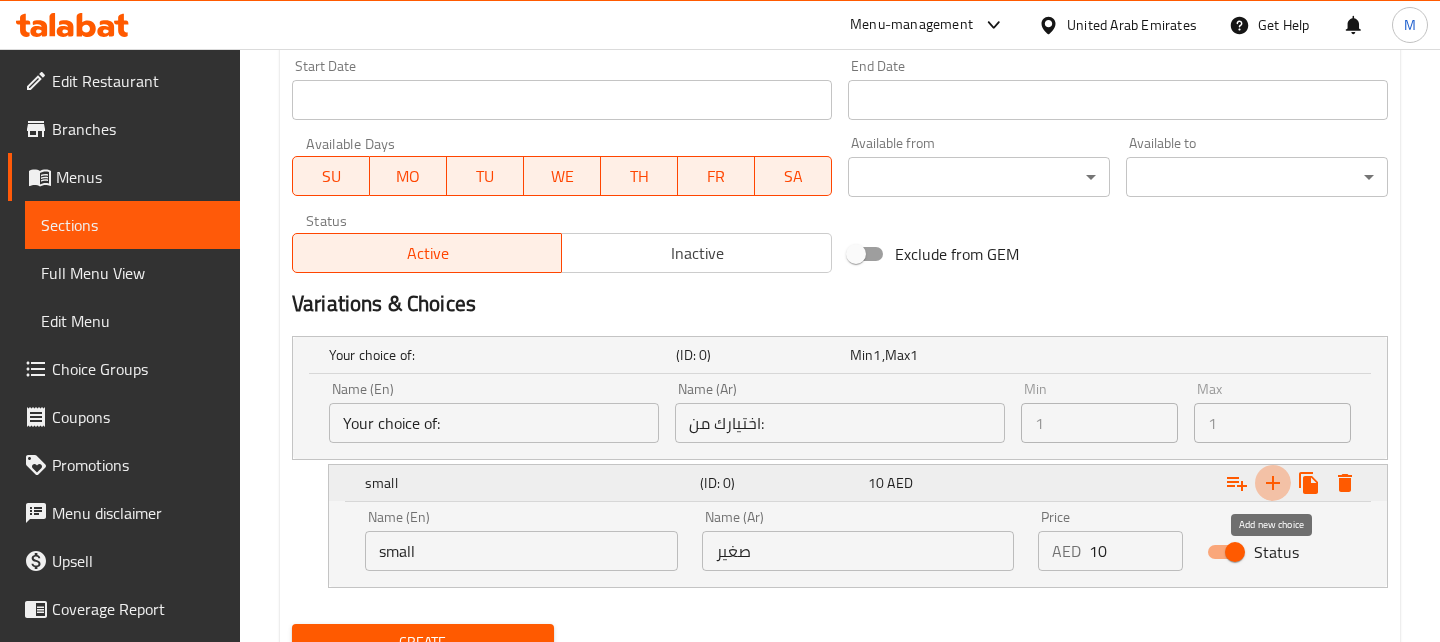 click 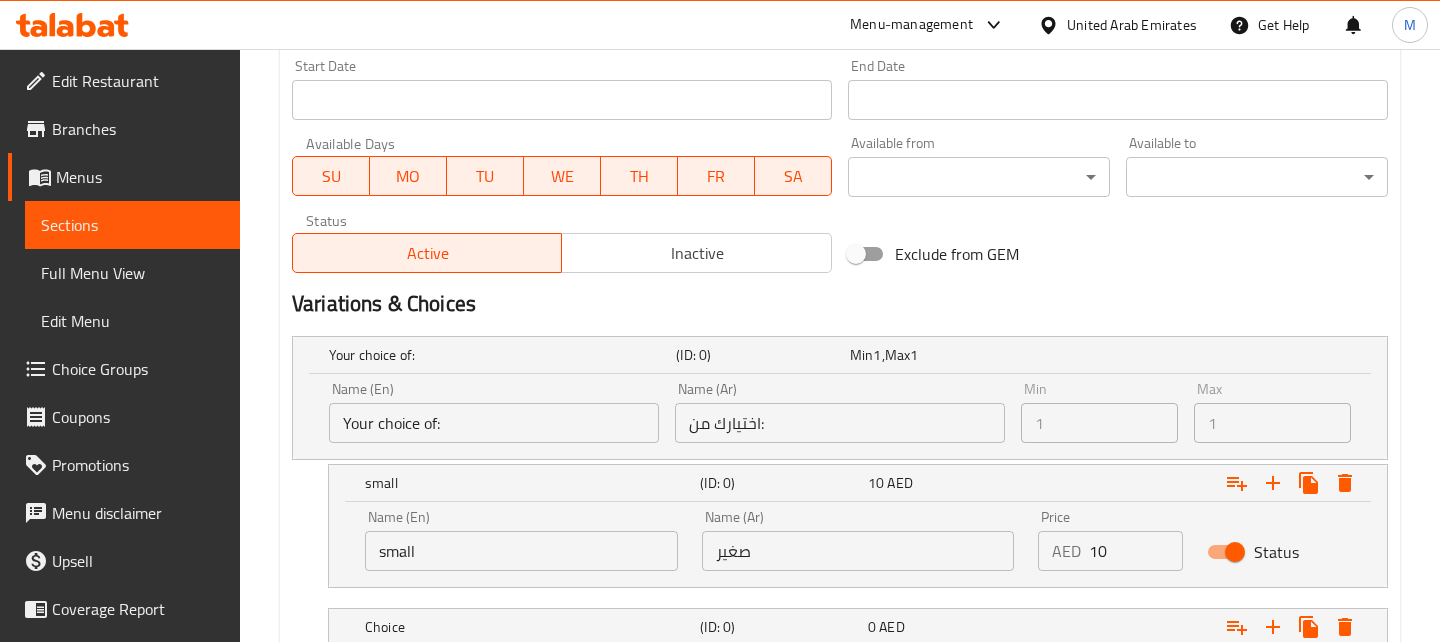 scroll, scrollTop: 987, scrollLeft: 0, axis: vertical 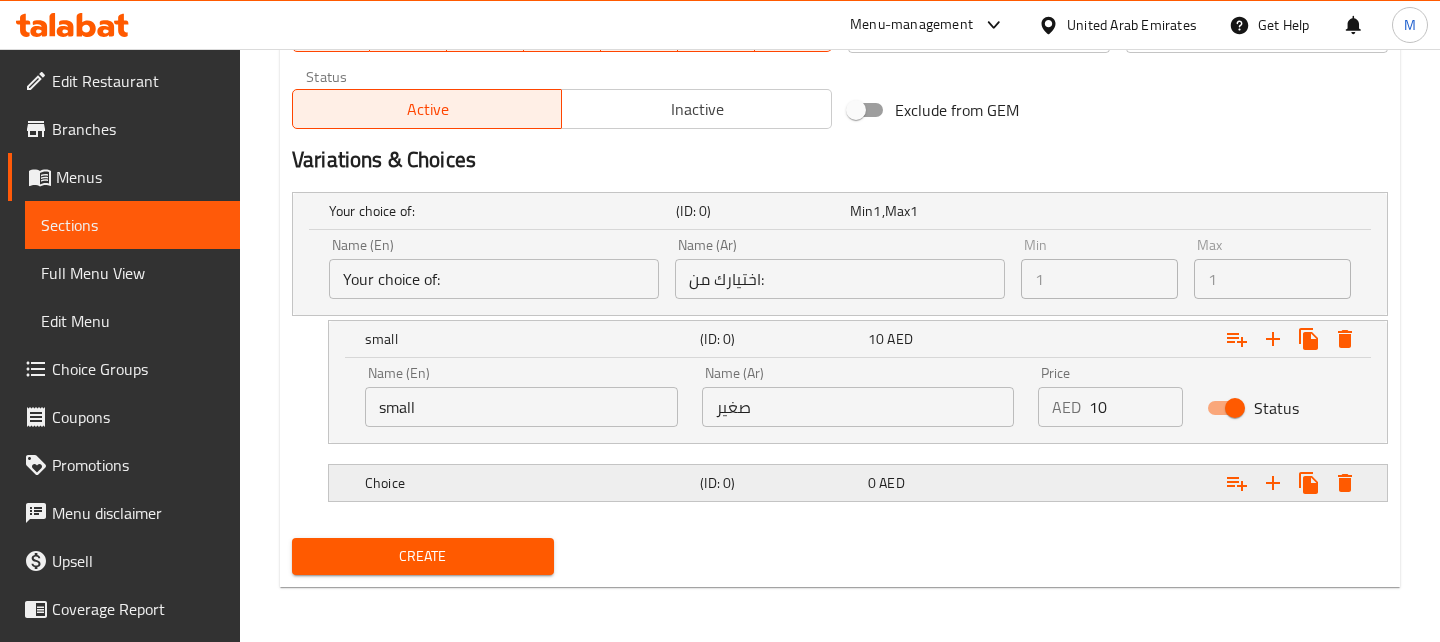 click on "Choice" at bounding box center [498, 211] 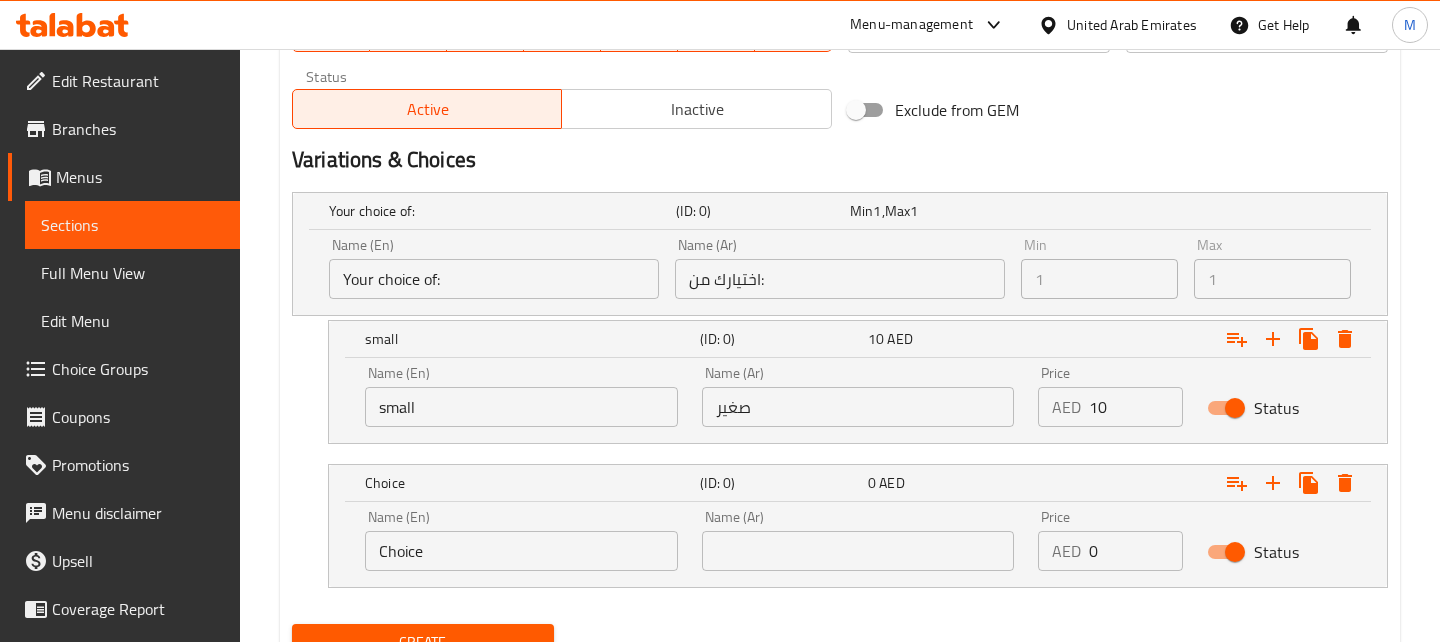 click on "Choice" at bounding box center [521, 551] 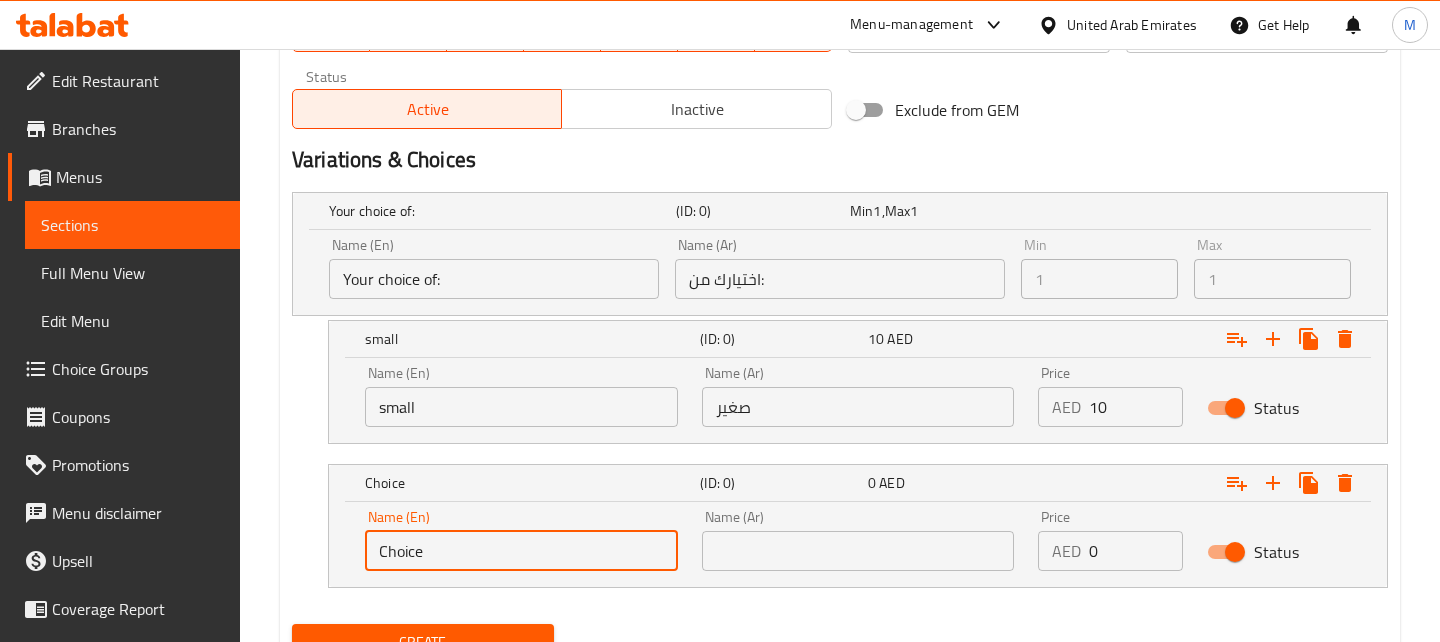 click on "Choice" at bounding box center [521, 551] 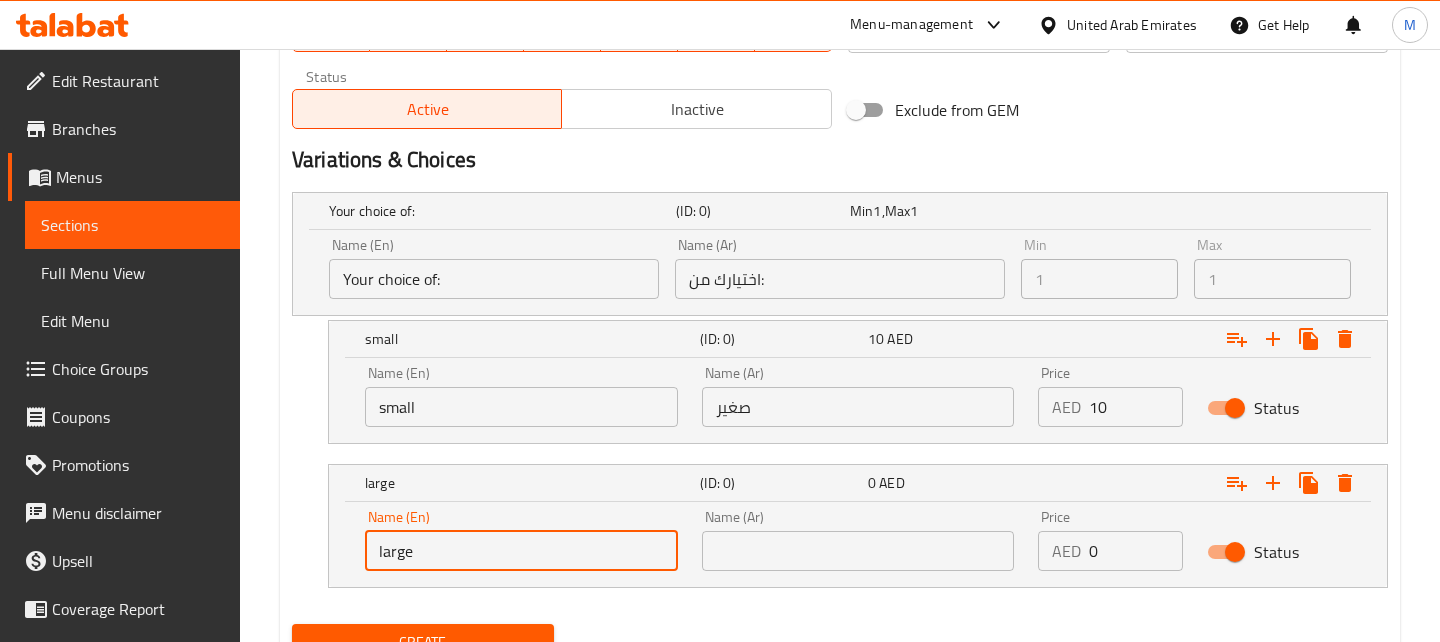 type on "large" 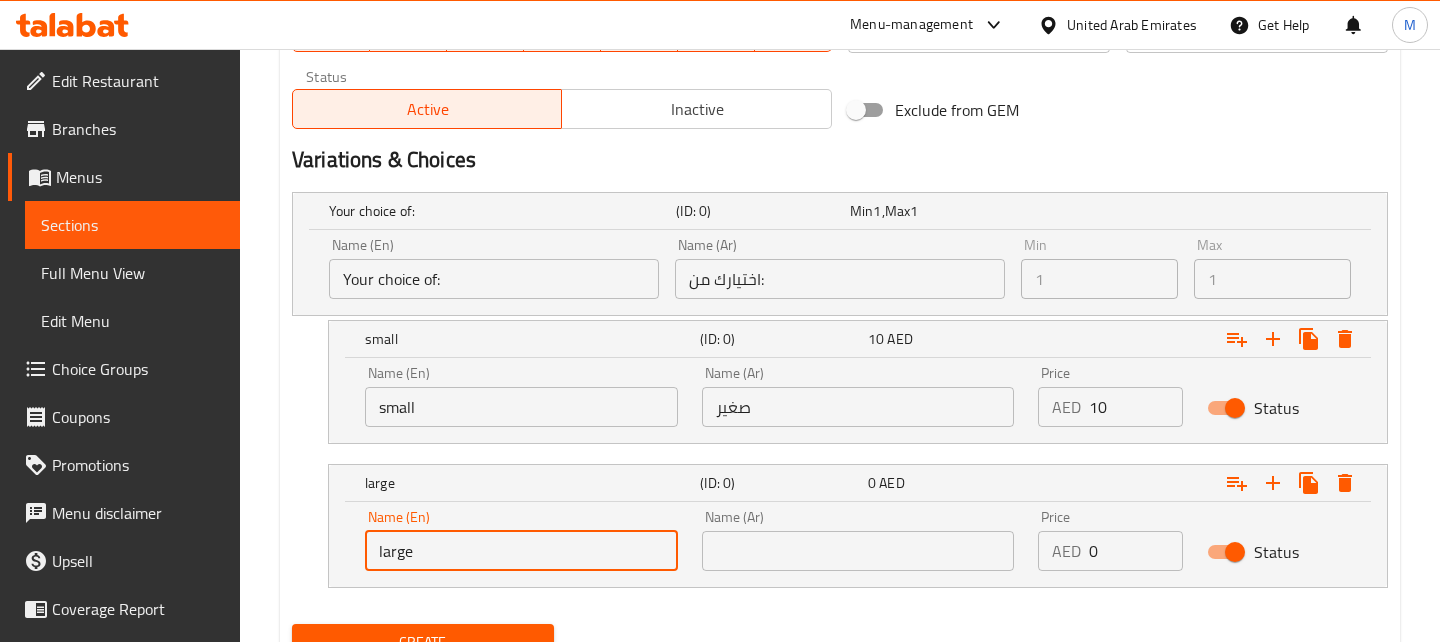 click at bounding box center [858, 551] 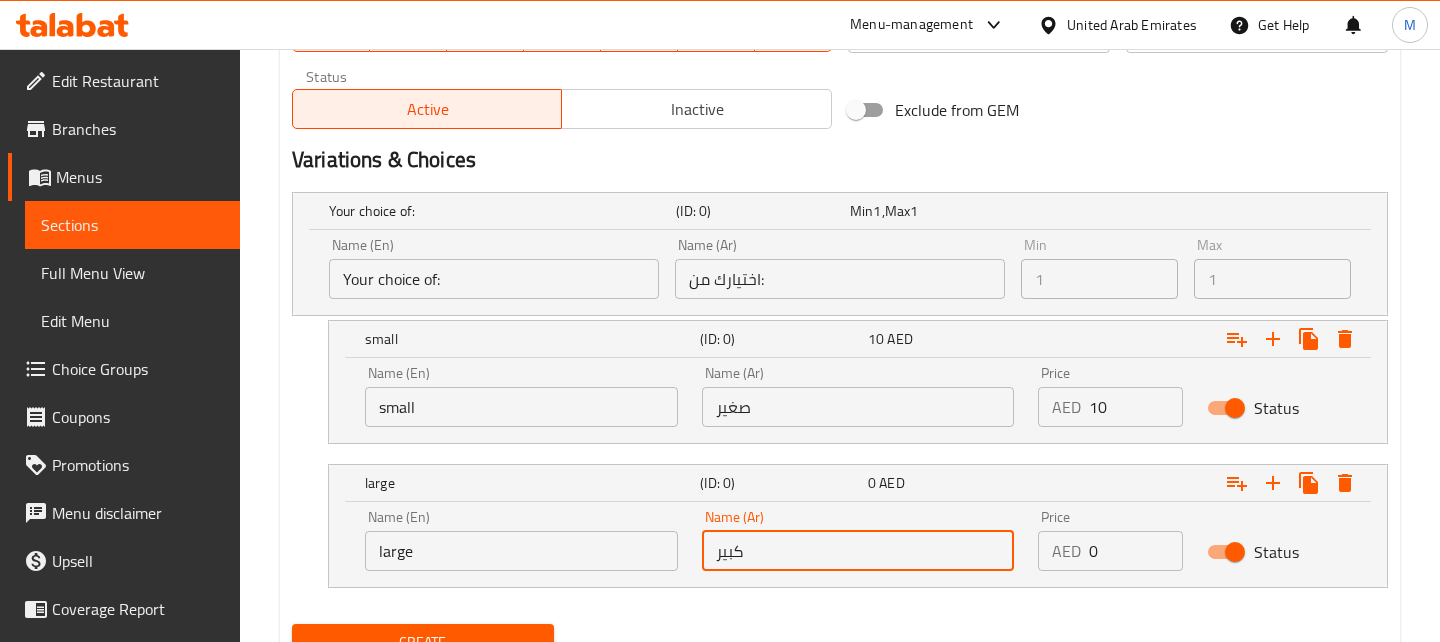 type on "كبير" 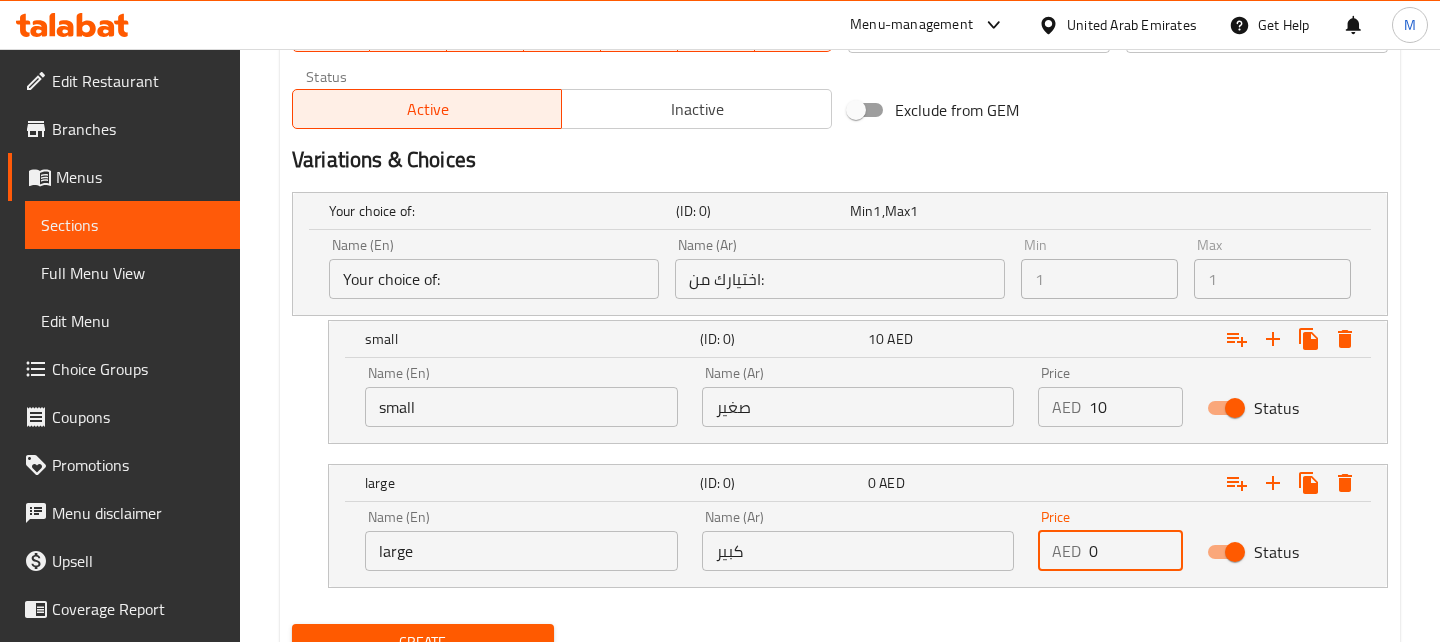 click on "0" at bounding box center [1135, 551] 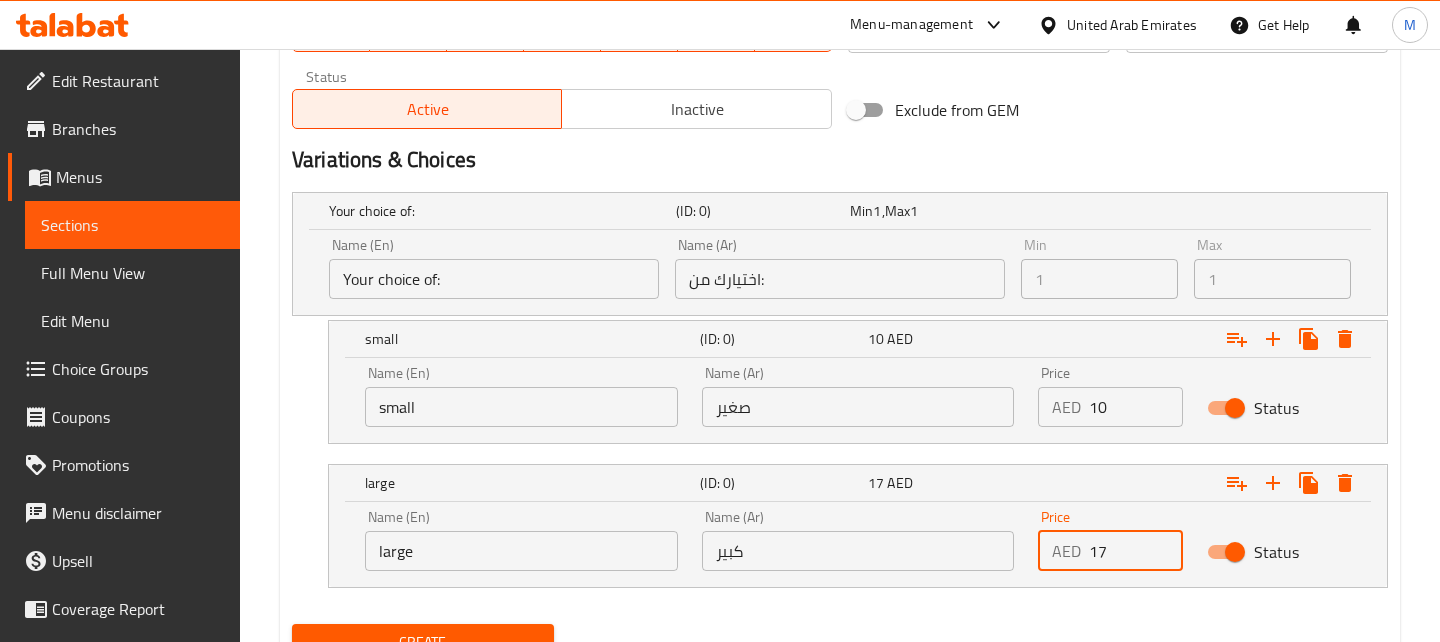 scroll, scrollTop: 1073, scrollLeft: 0, axis: vertical 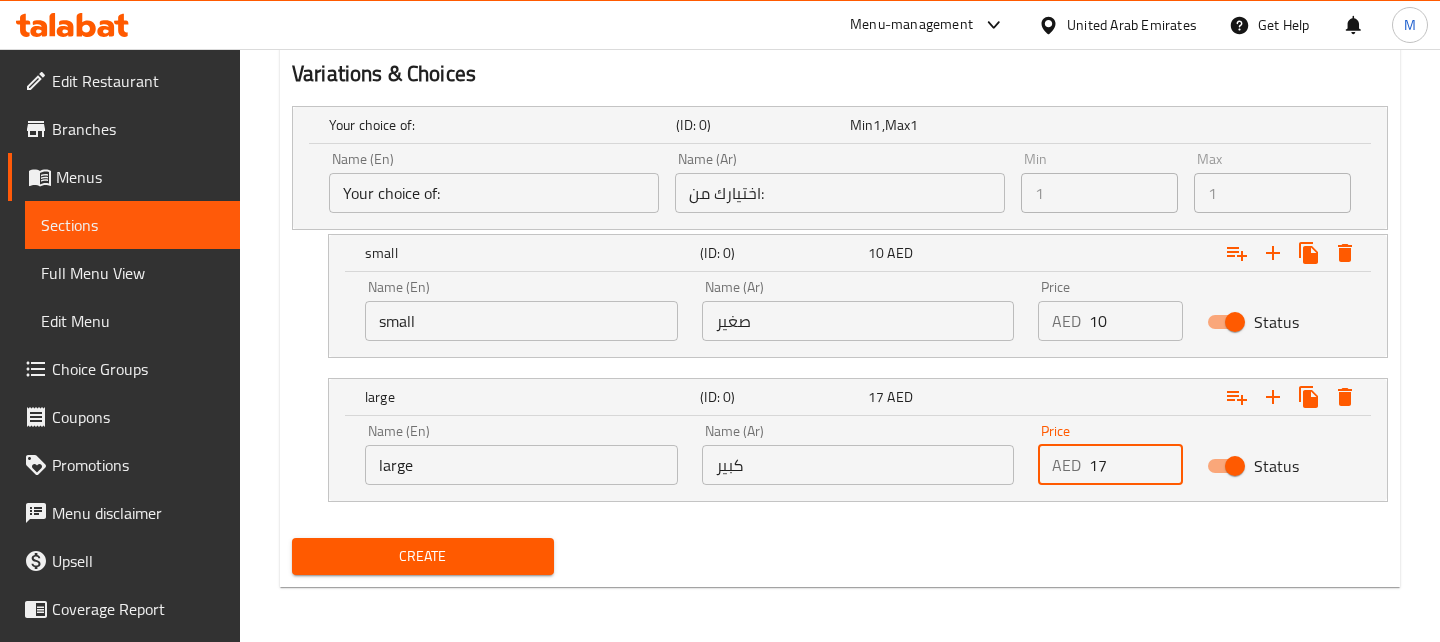 type on "17" 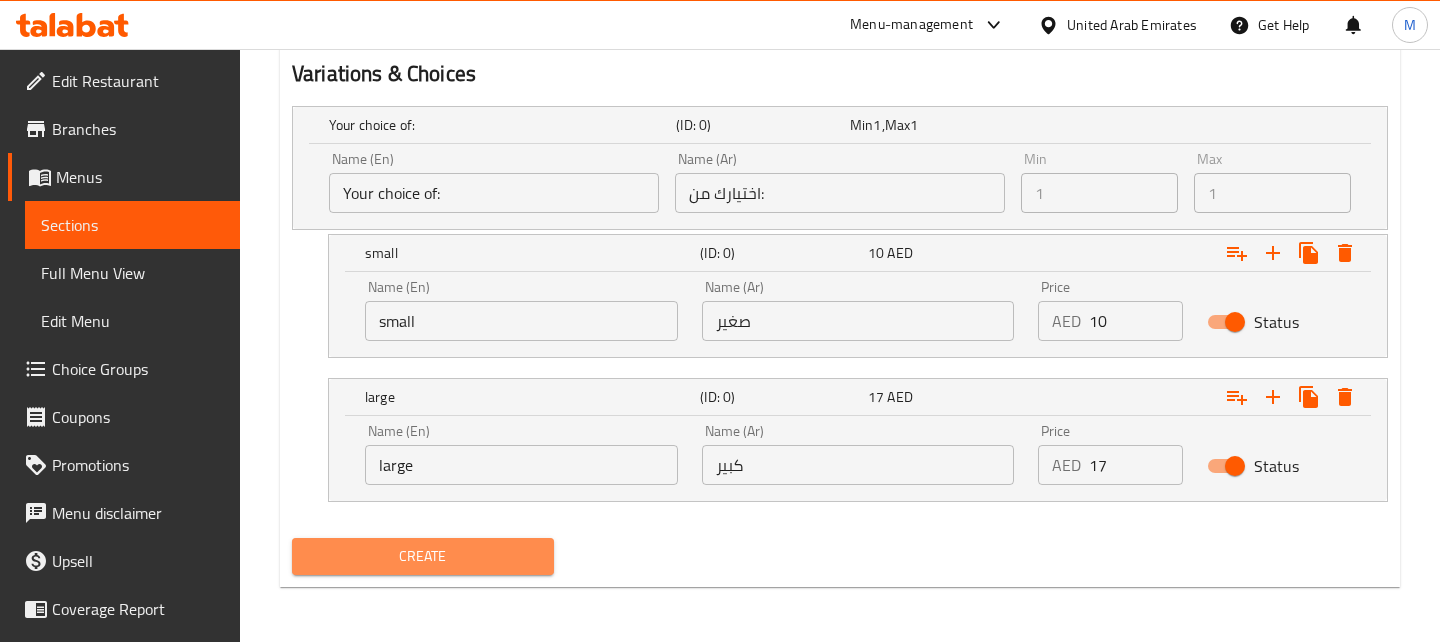 click on "Create" at bounding box center (423, 556) 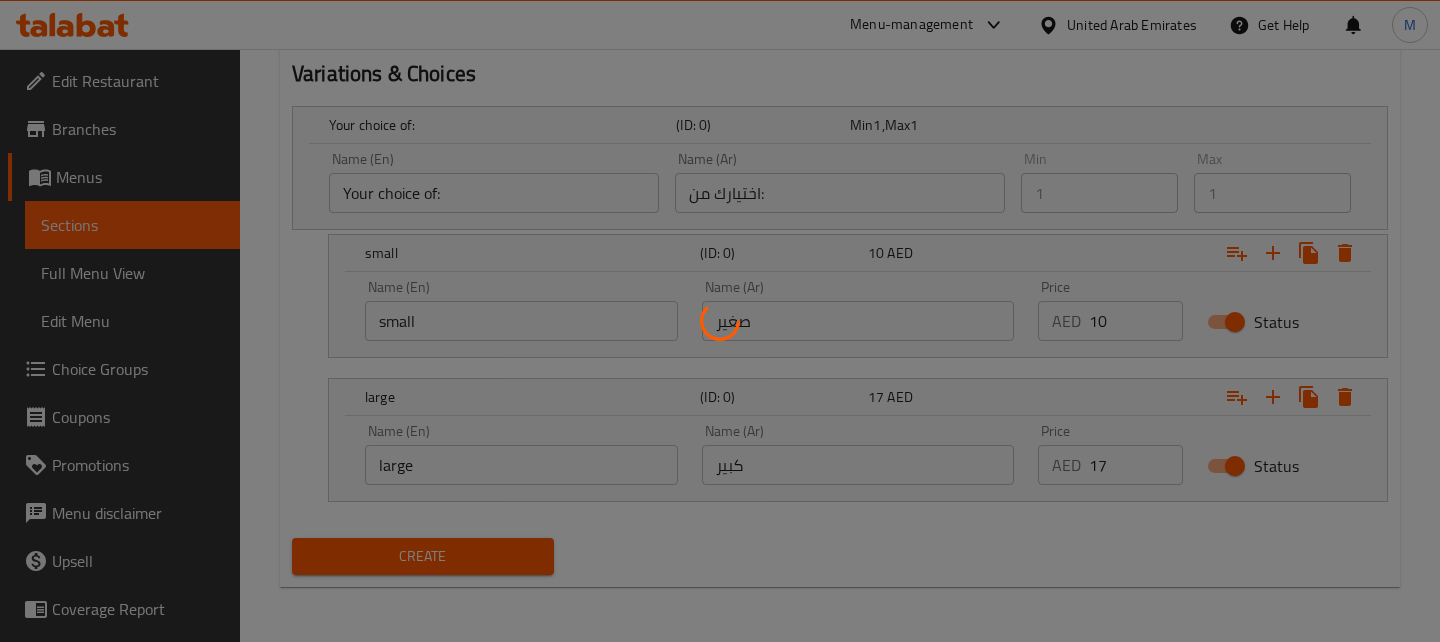 type 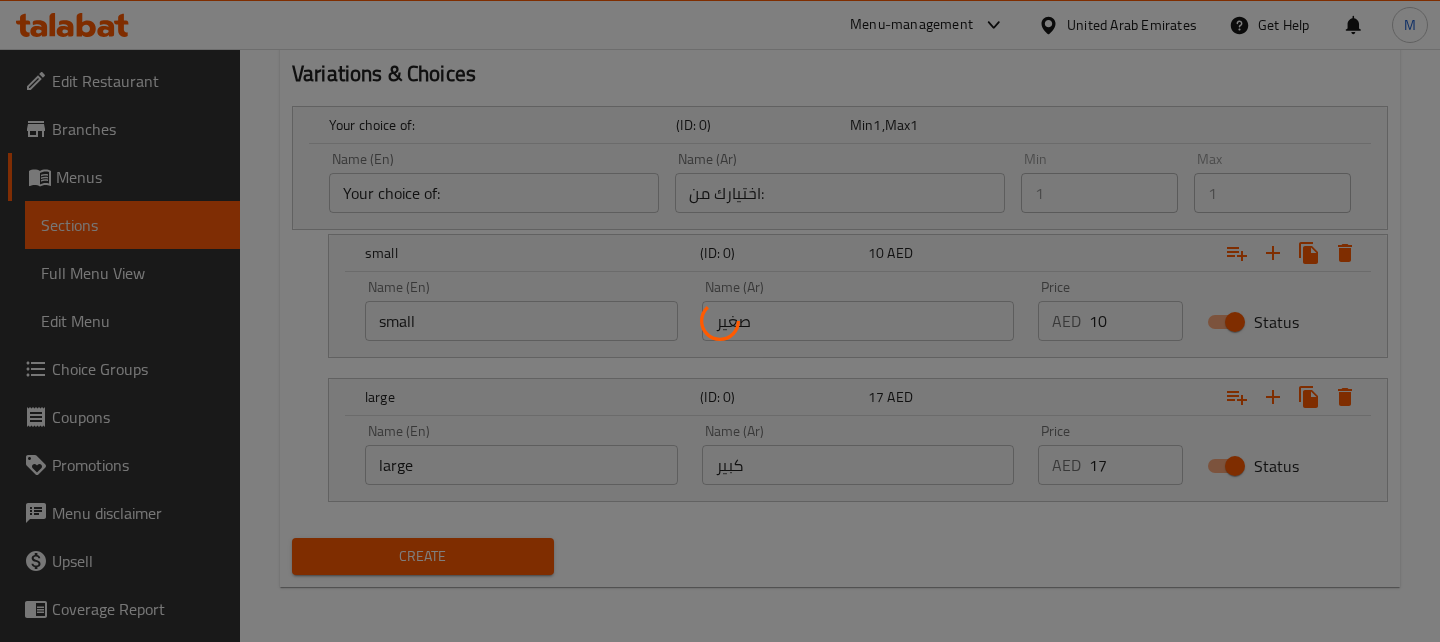 type 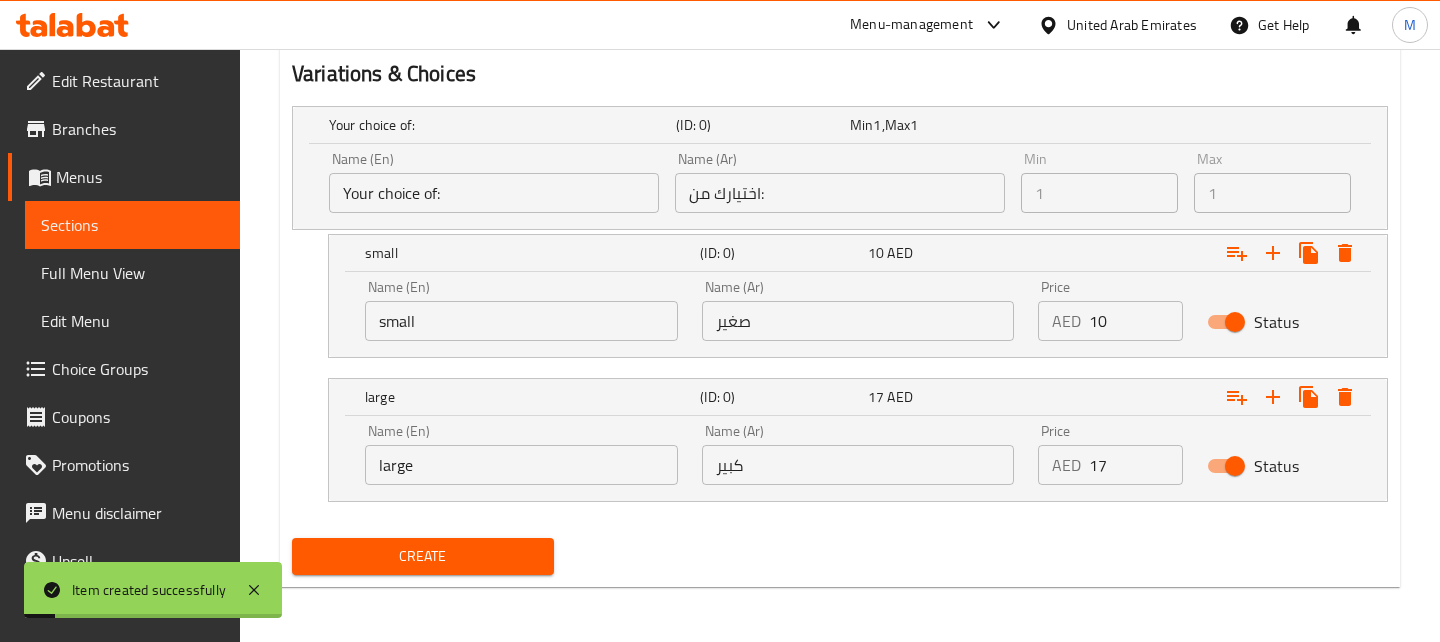 scroll, scrollTop: 0, scrollLeft: 0, axis: both 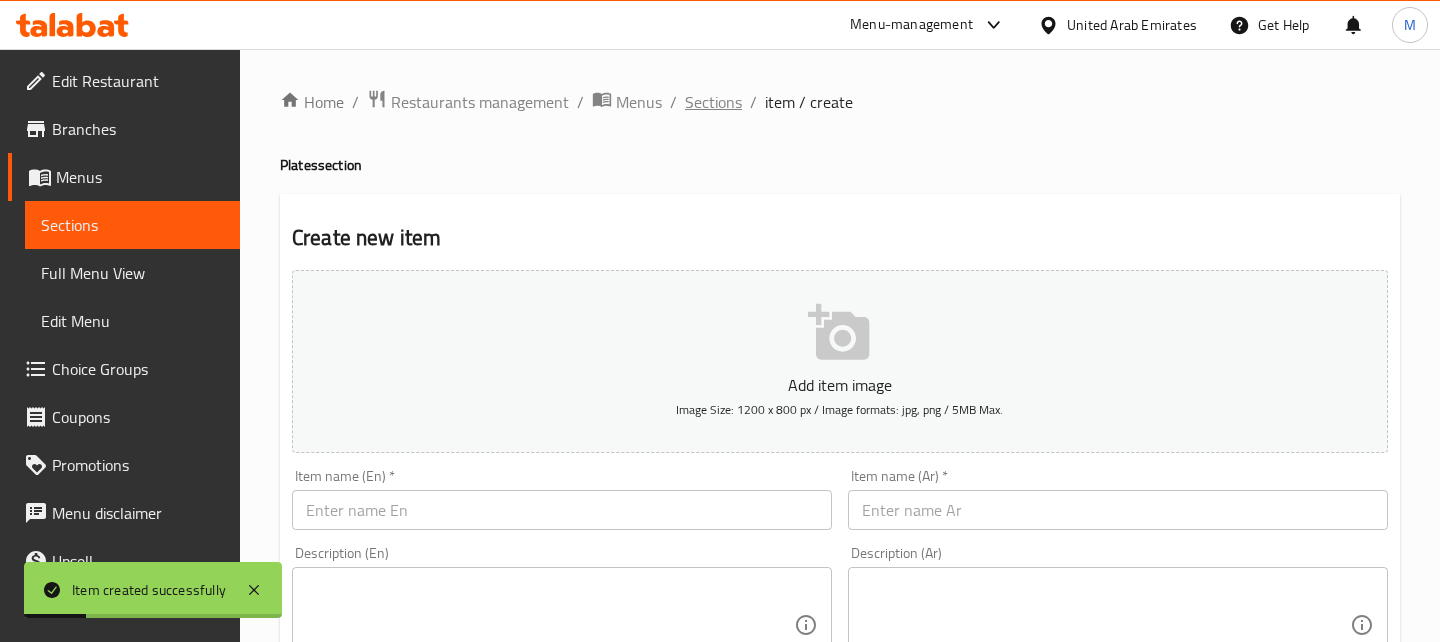 click on "Sections" at bounding box center [713, 102] 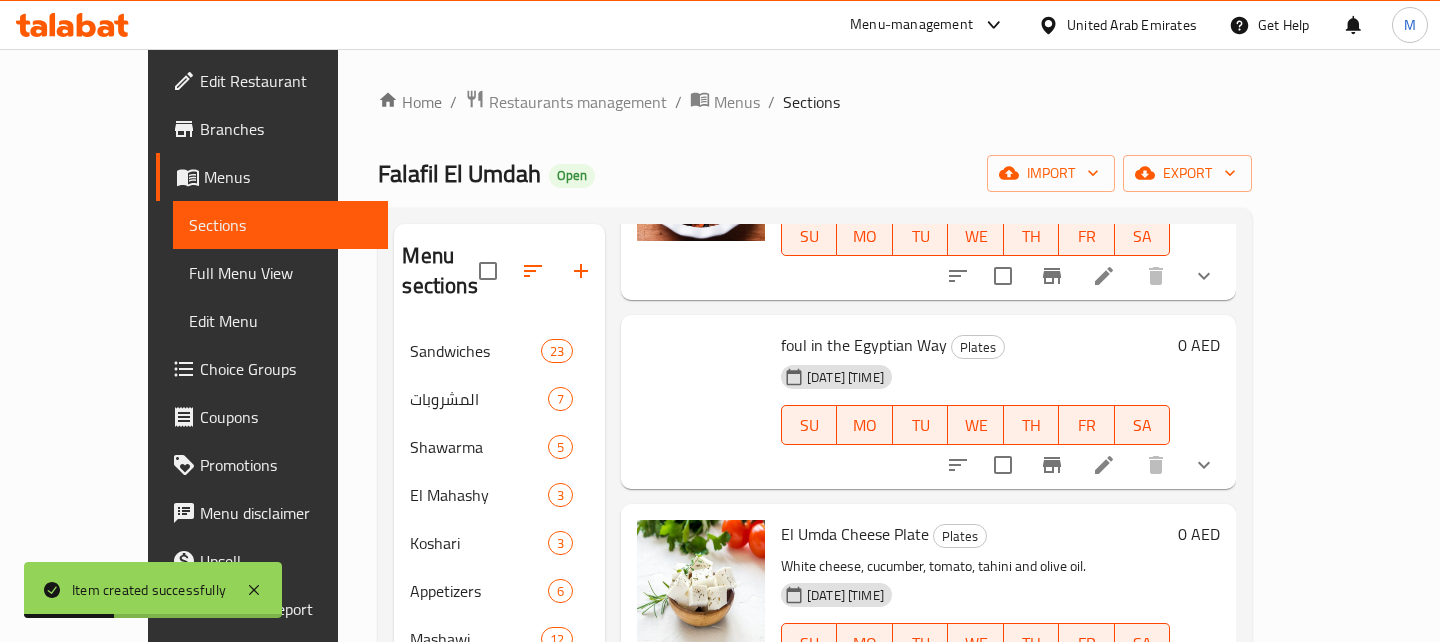 scroll, scrollTop: 4214, scrollLeft: 0, axis: vertical 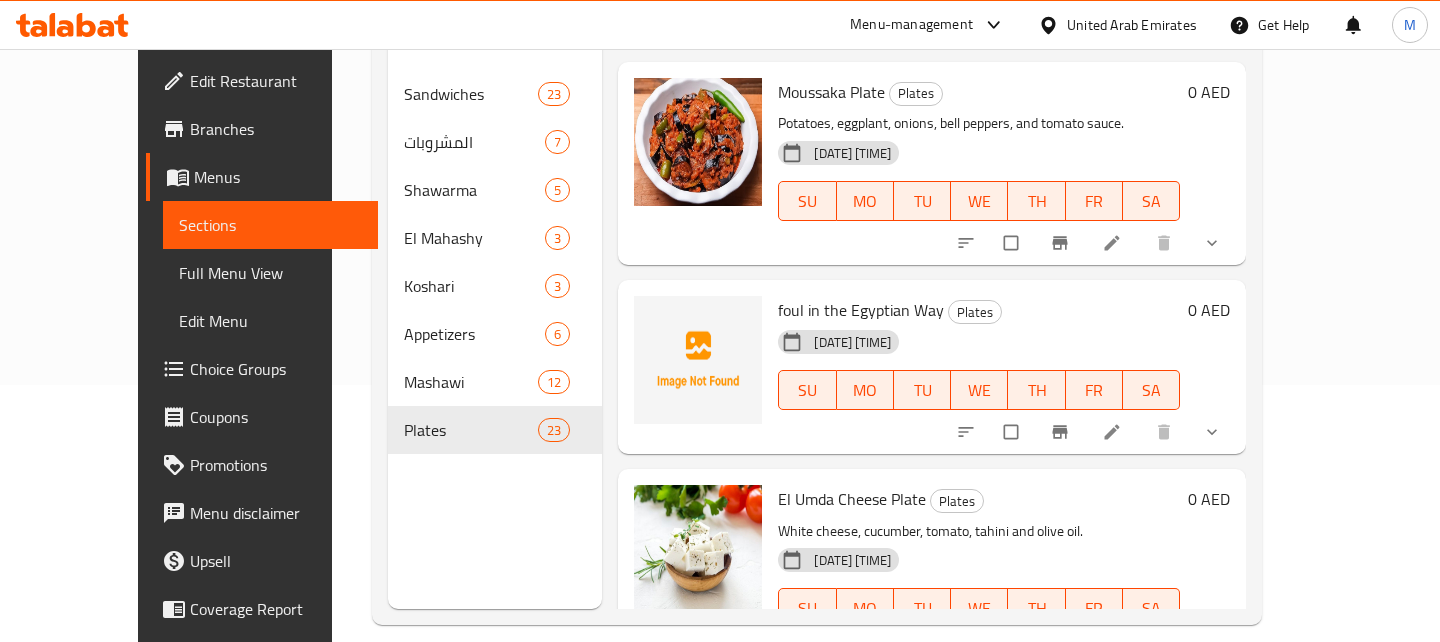 click 